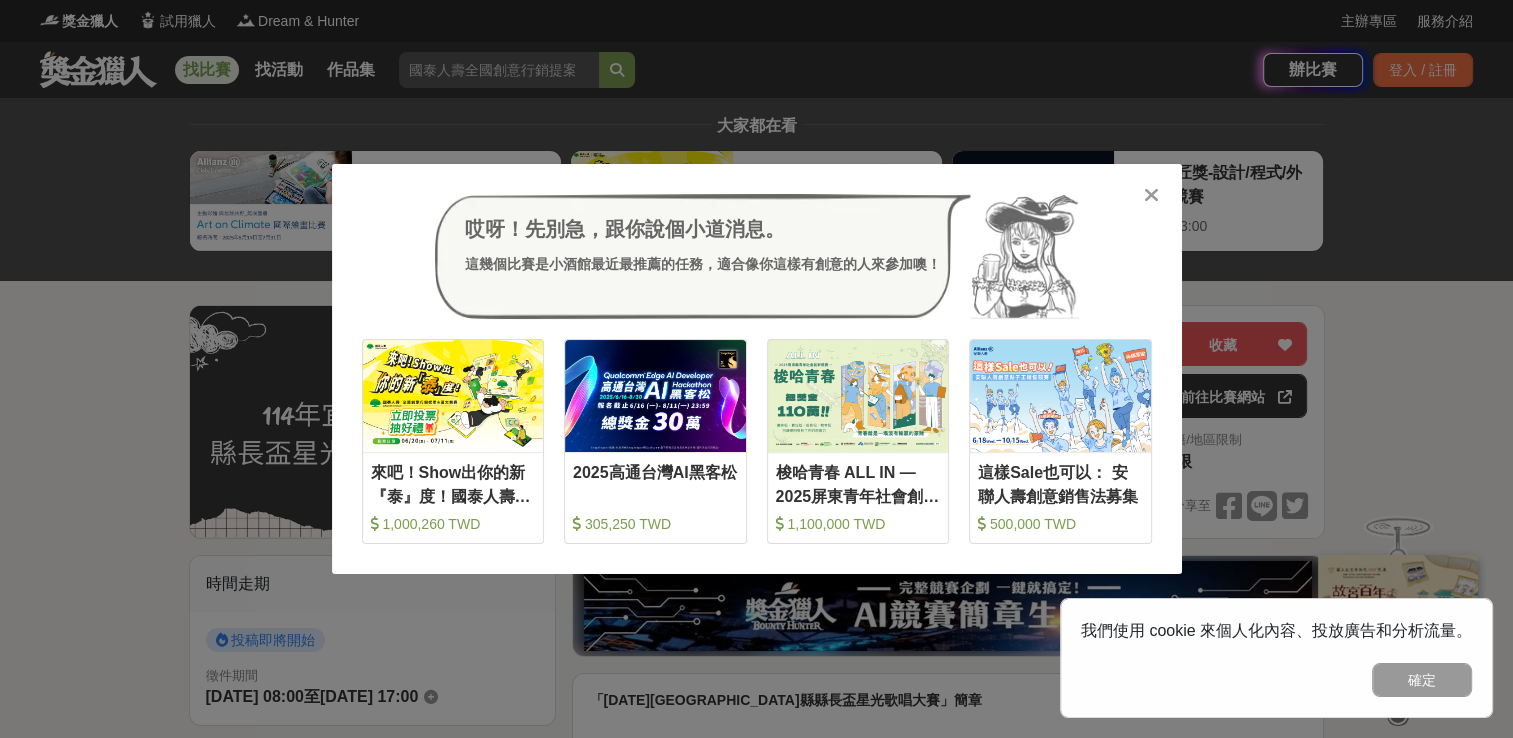 scroll, scrollTop: 484, scrollLeft: 0, axis: vertical 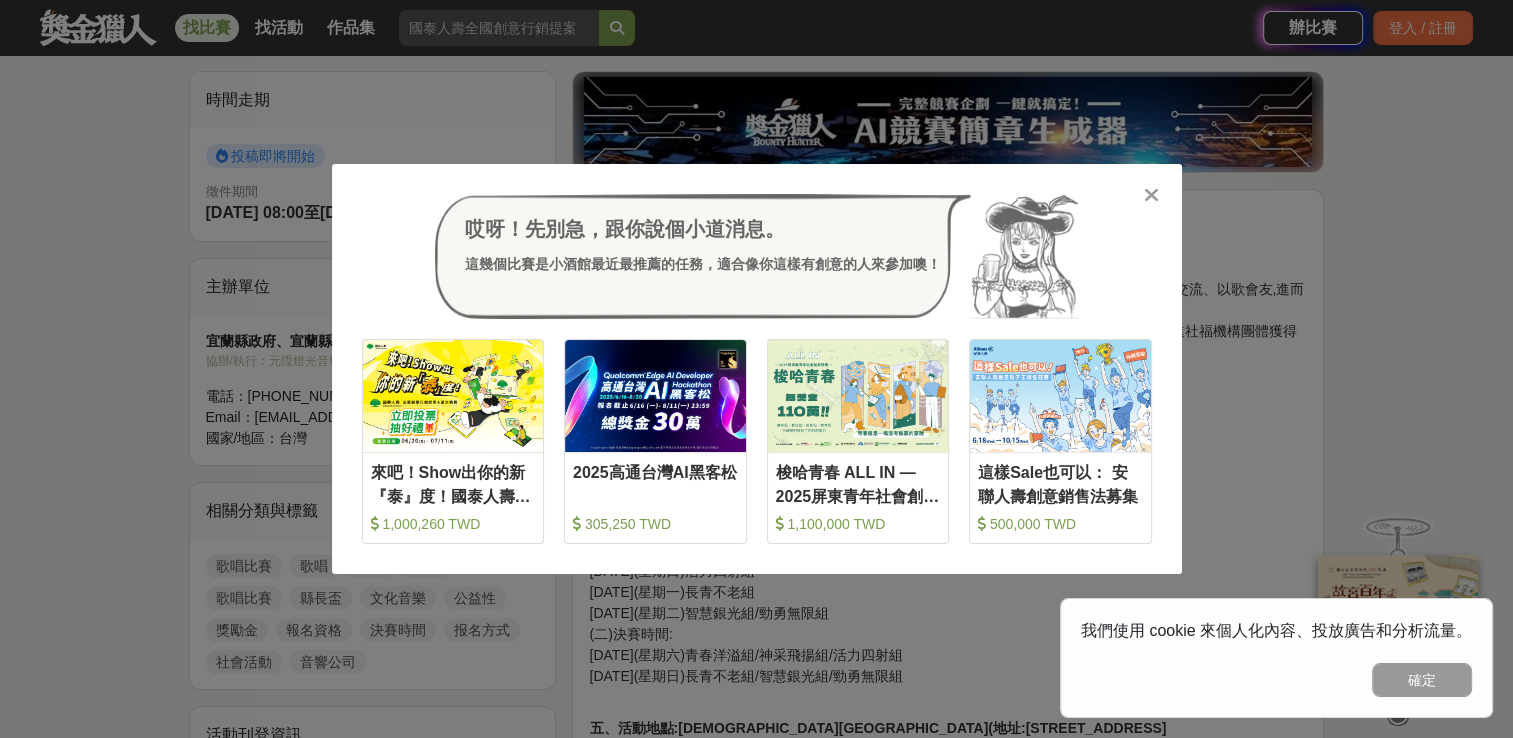 click at bounding box center (1152, 194) 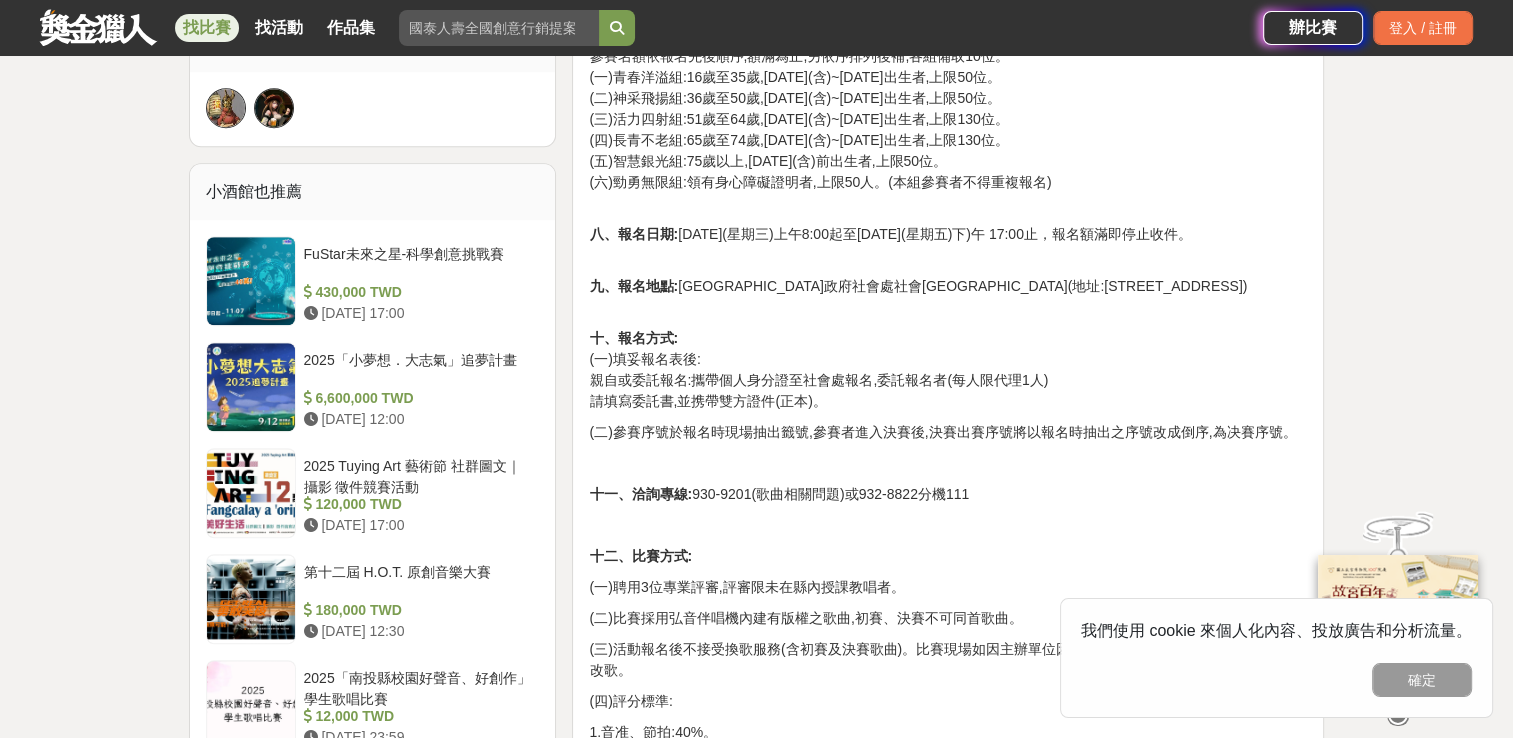 scroll, scrollTop: 1184, scrollLeft: 0, axis: vertical 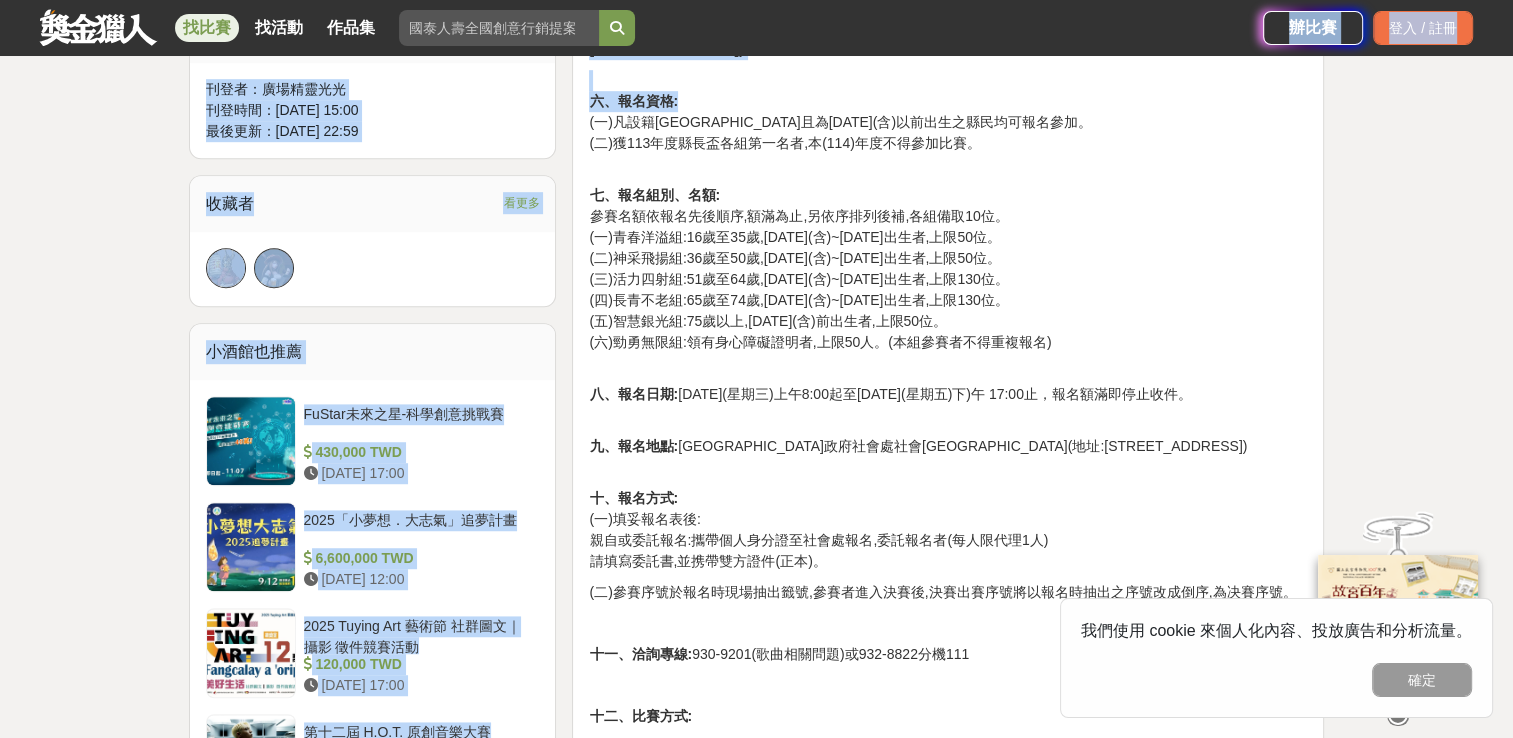 drag, startPoint x: 882, startPoint y: 59, endPoint x: 1100, endPoint y: 12, distance: 223.00897 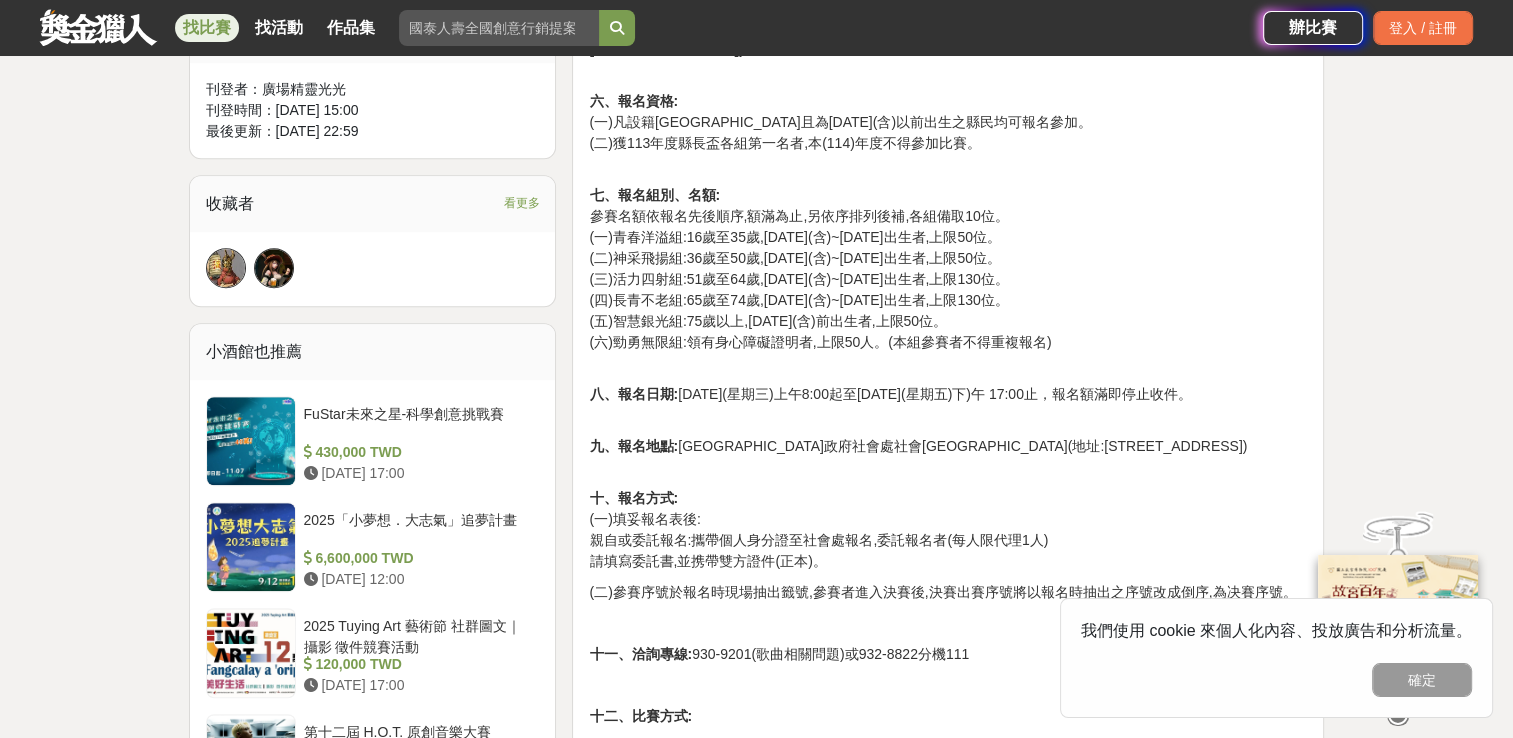 click on "十、報名方式: (一)填妥報名表後: 親自或委託報名:攜帶個人身分證至社會處報名,委託報名者(每人限代理1人) 請填寫委託書,並携帶雙方證件(正本)。" at bounding box center [948, 519] 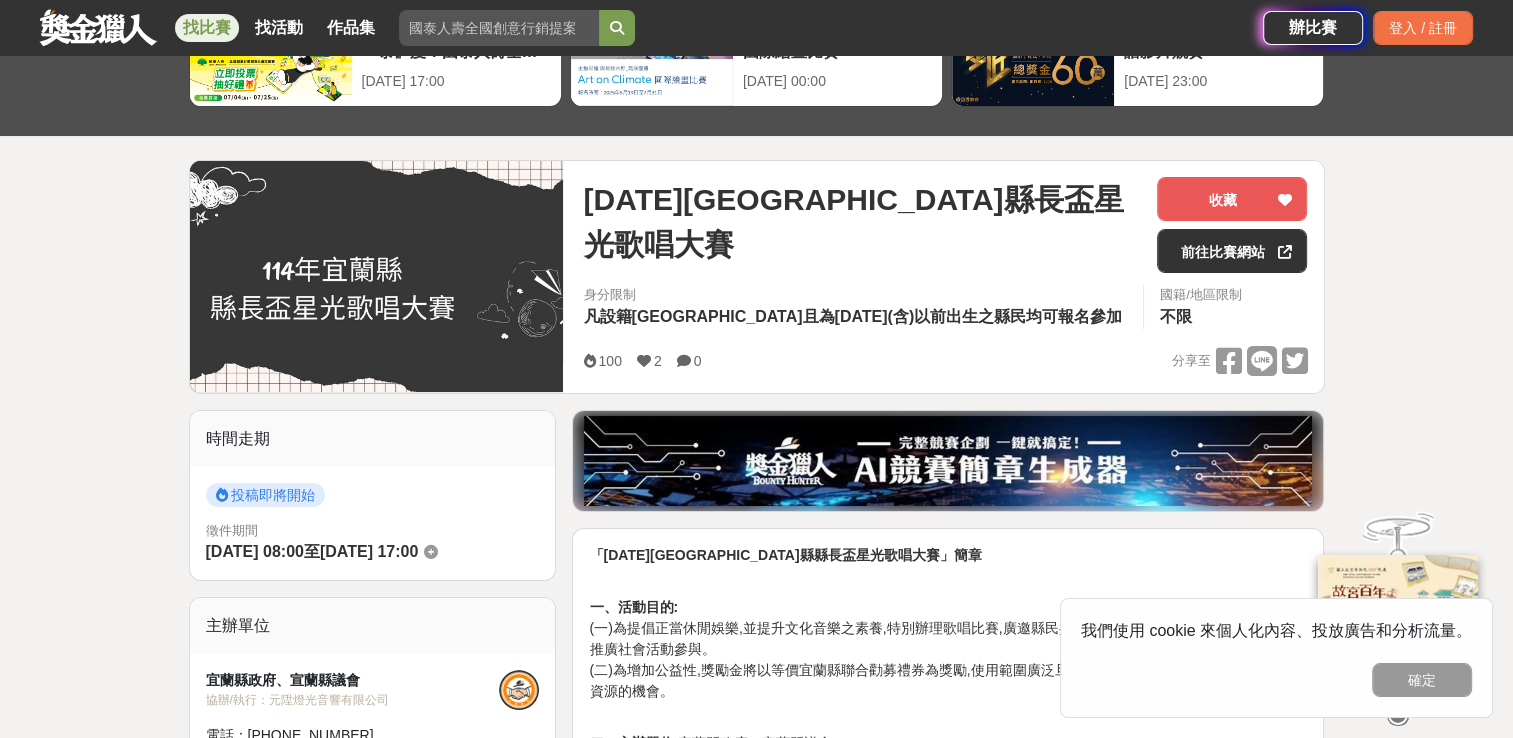scroll, scrollTop: 0, scrollLeft: 0, axis: both 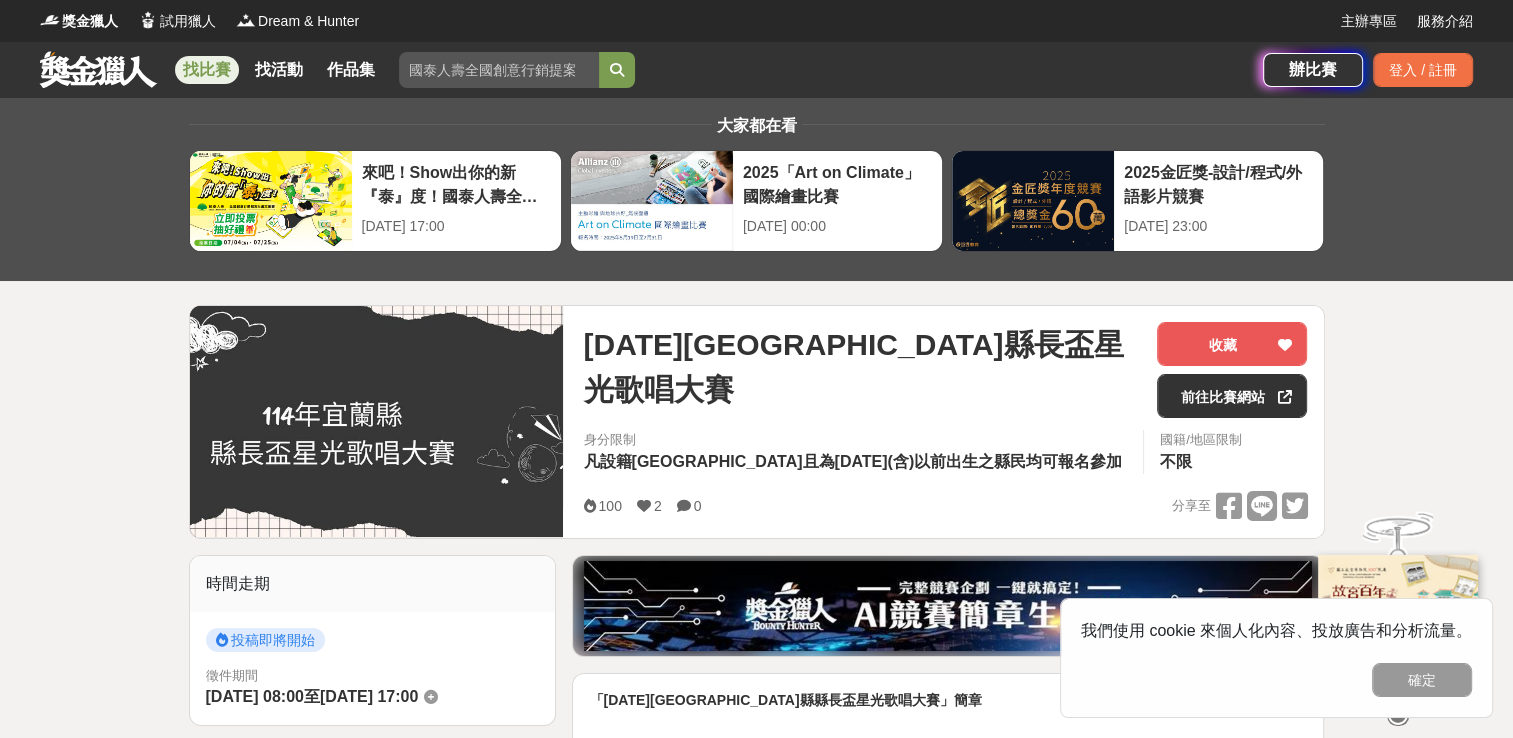 click on "找比賽" at bounding box center (207, 70) 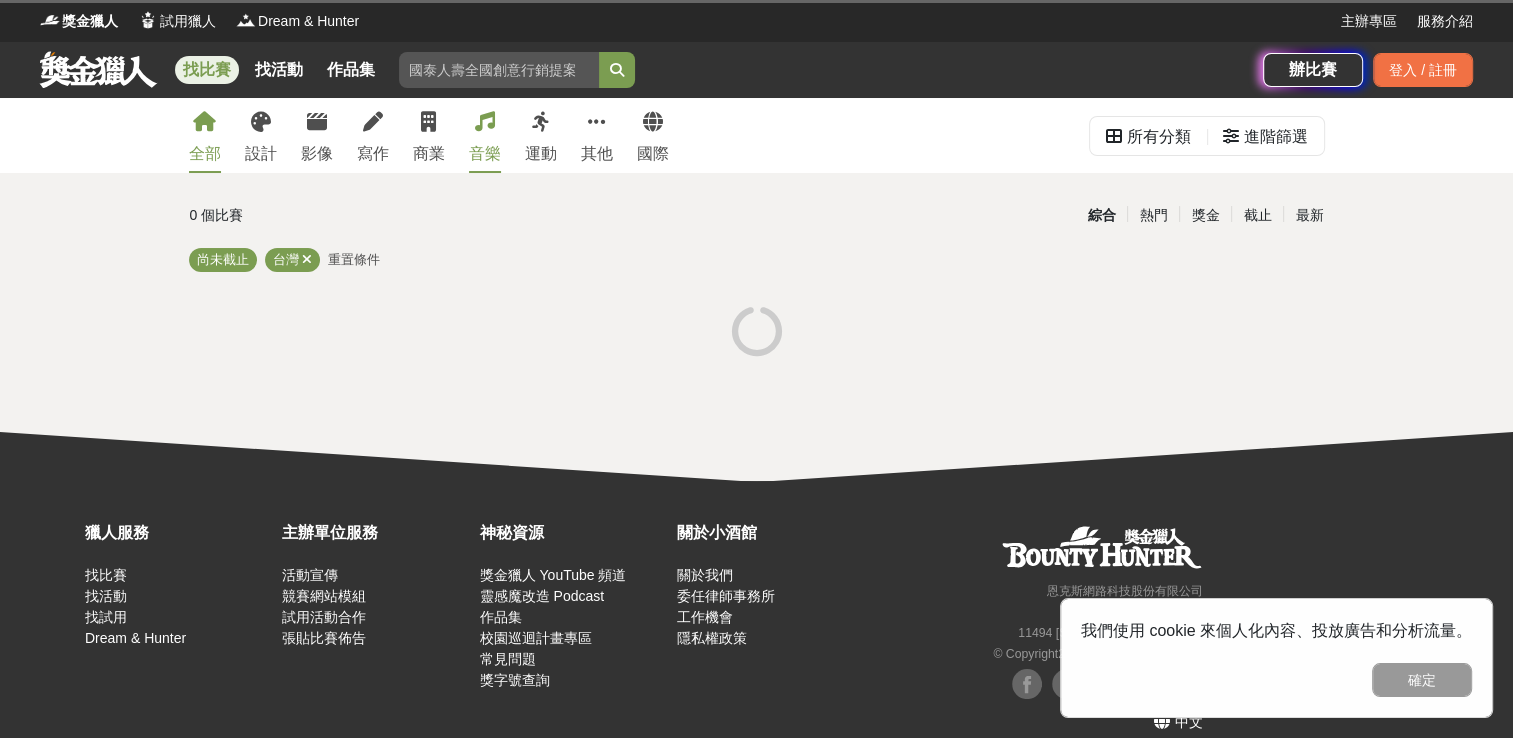 click on "音樂" at bounding box center [485, 154] 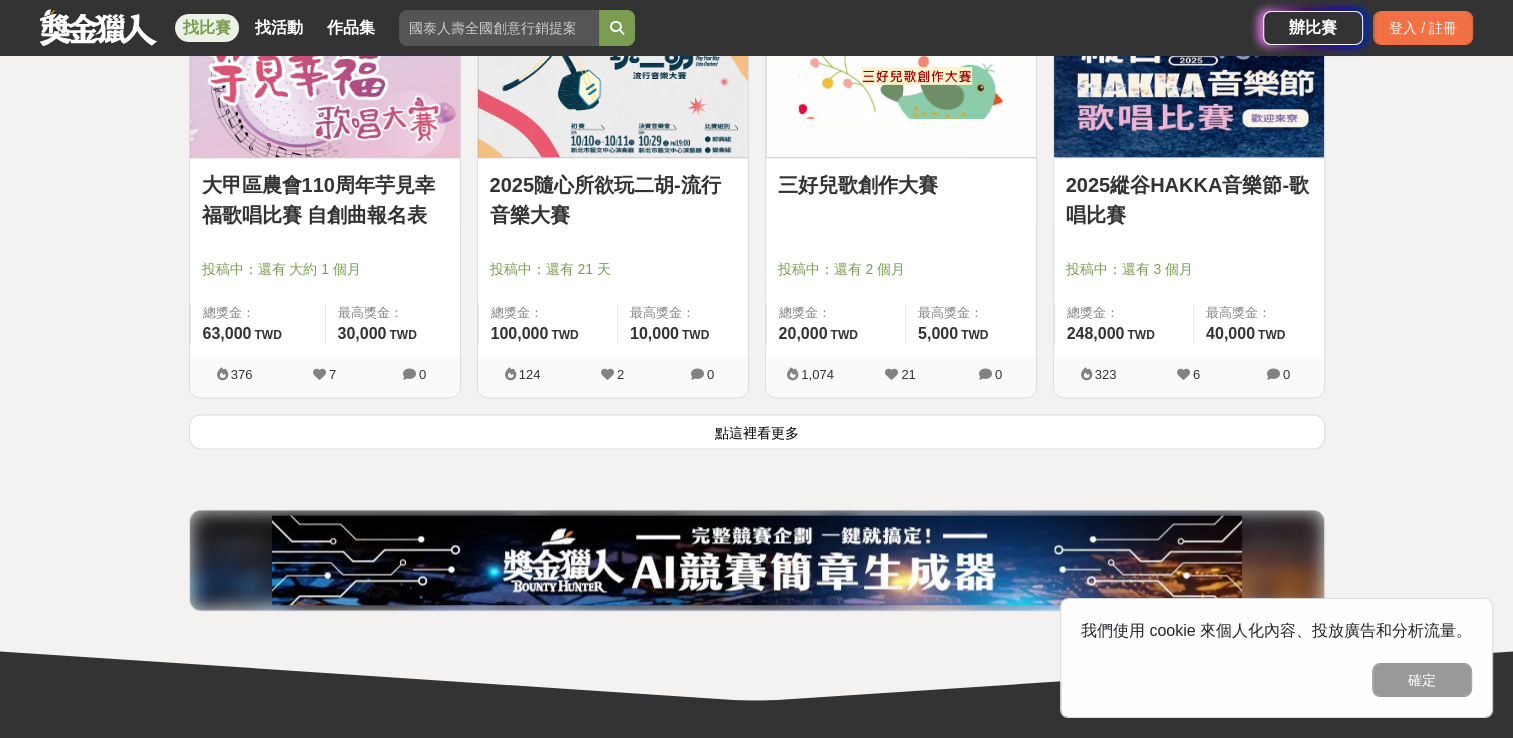 scroll, scrollTop: 2604, scrollLeft: 0, axis: vertical 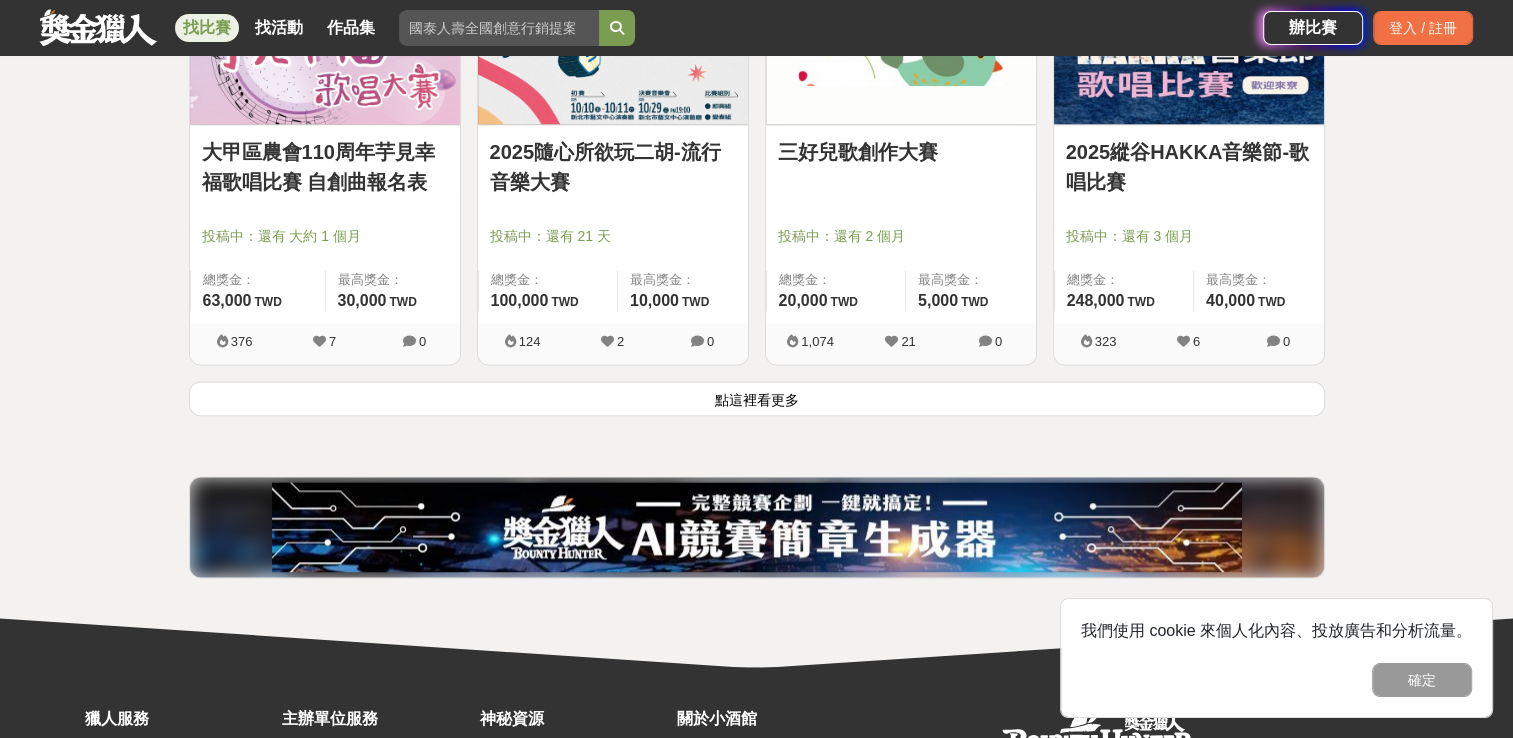 click on "點這裡看更多" at bounding box center [757, 398] 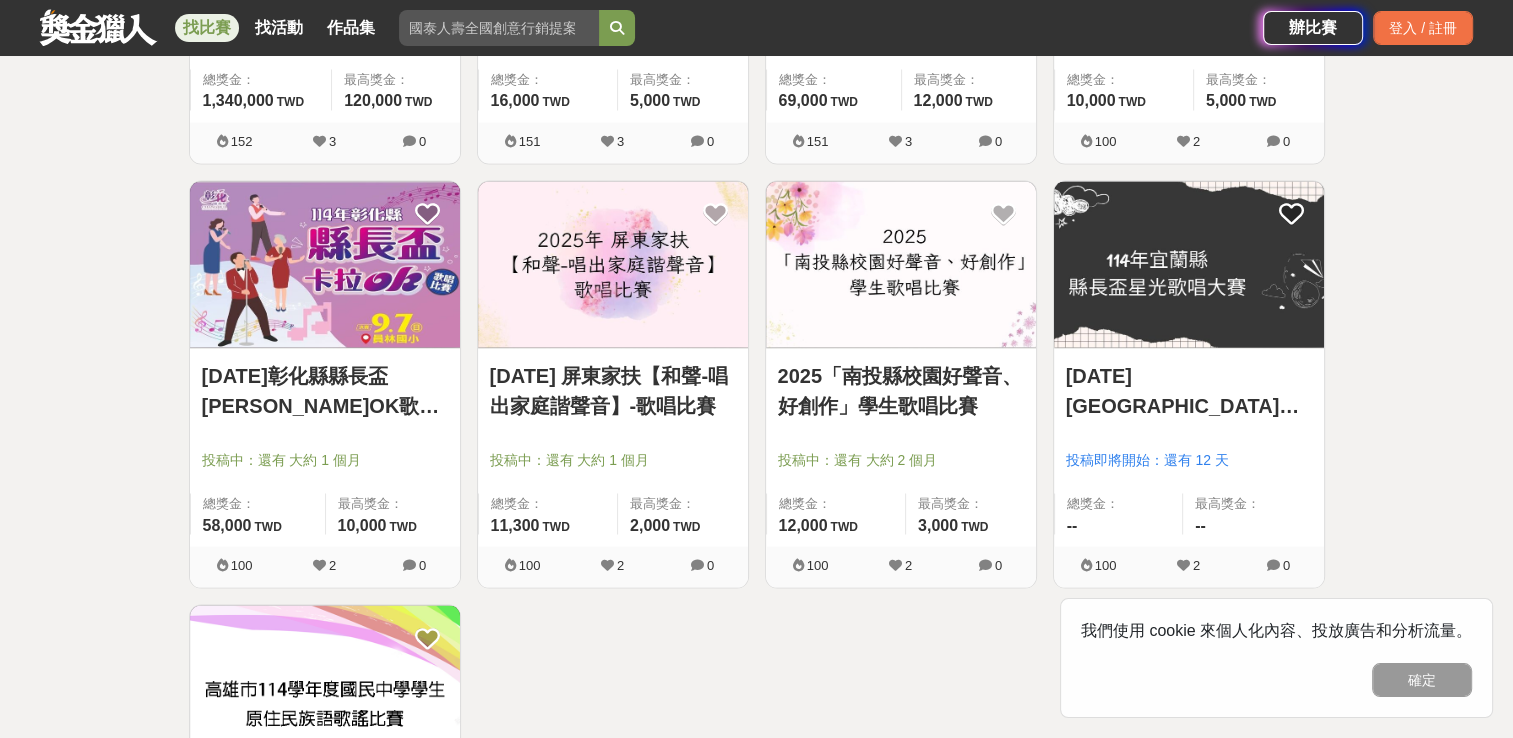 scroll, scrollTop: 4200, scrollLeft: 0, axis: vertical 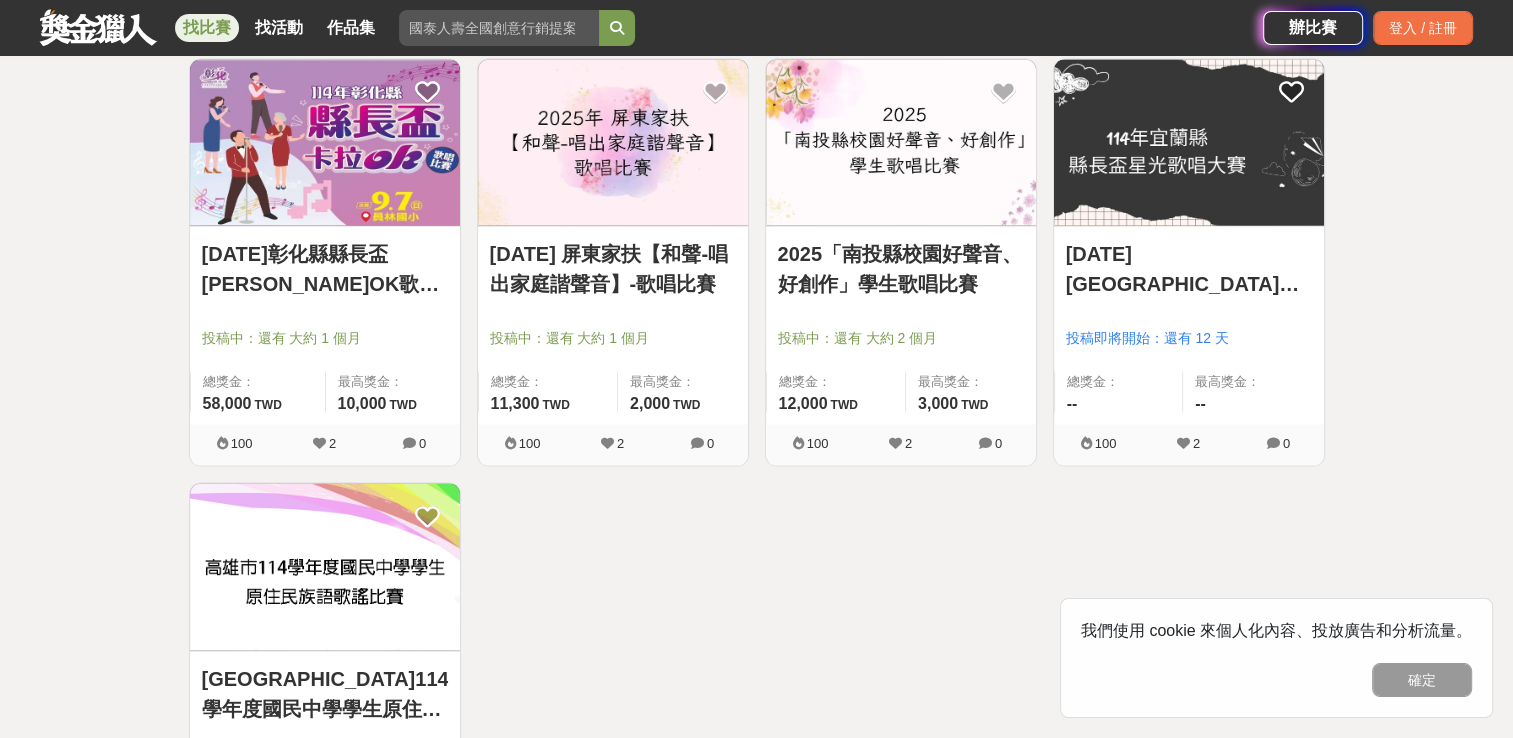 click at bounding box center (1189, 143) 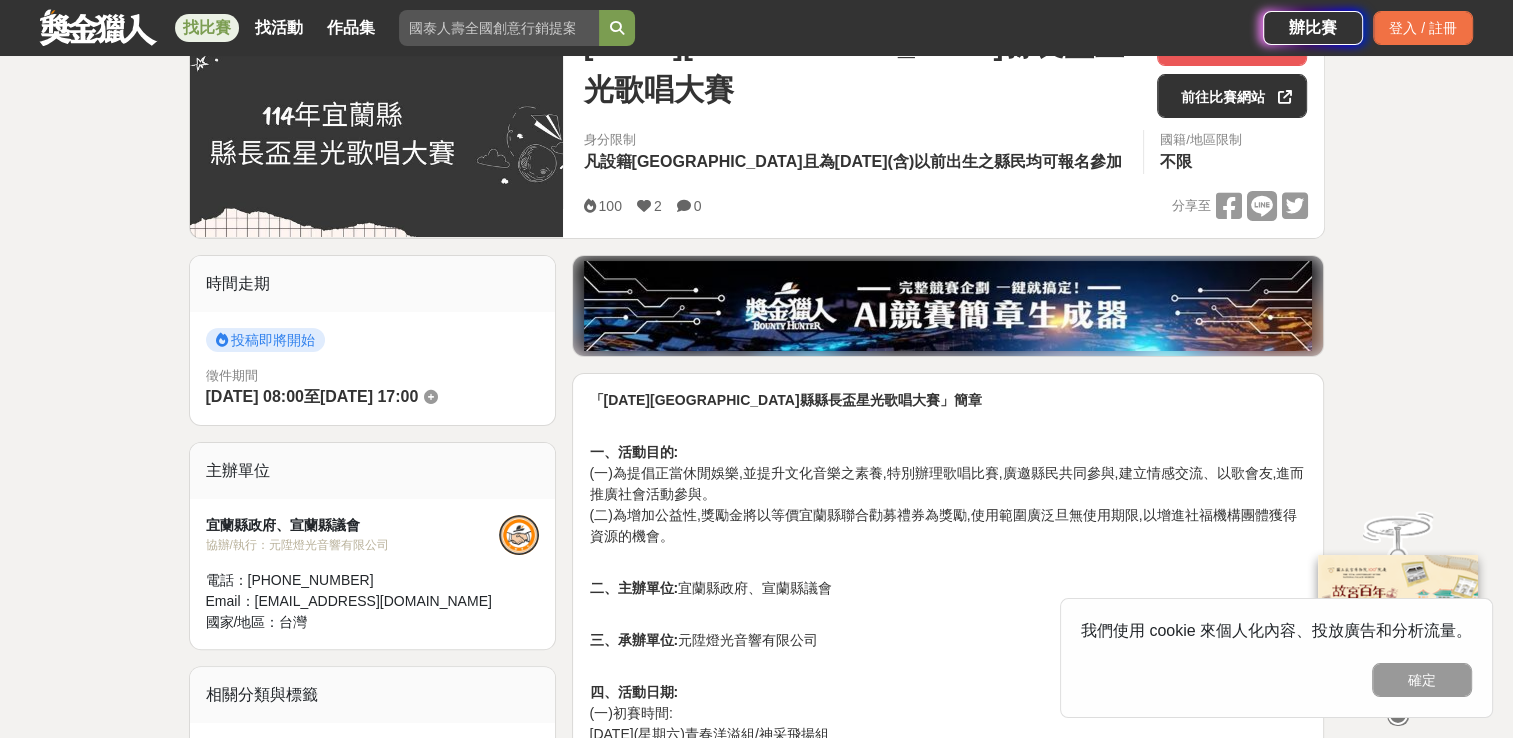 scroll, scrollTop: 0, scrollLeft: 0, axis: both 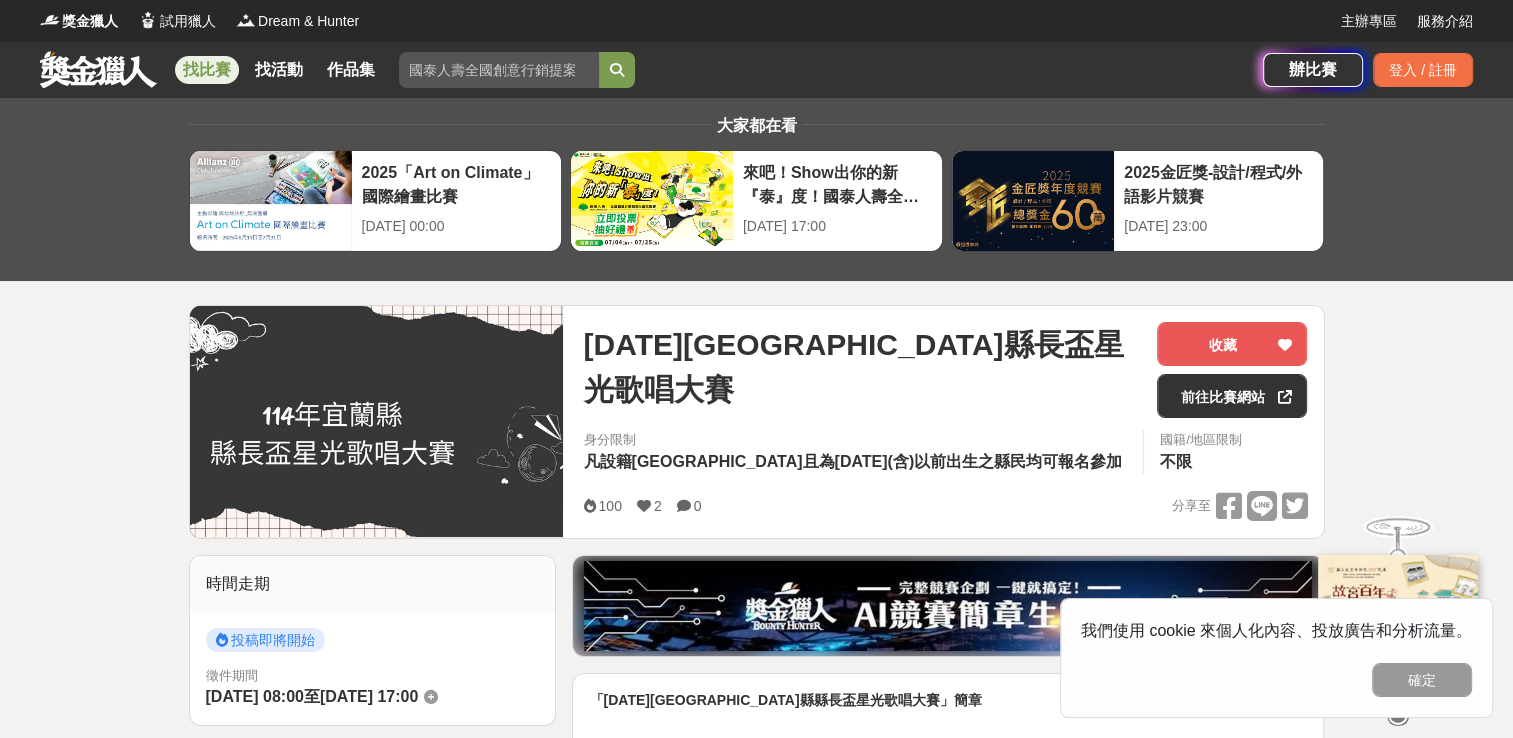 click on "找比賽" at bounding box center (207, 70) 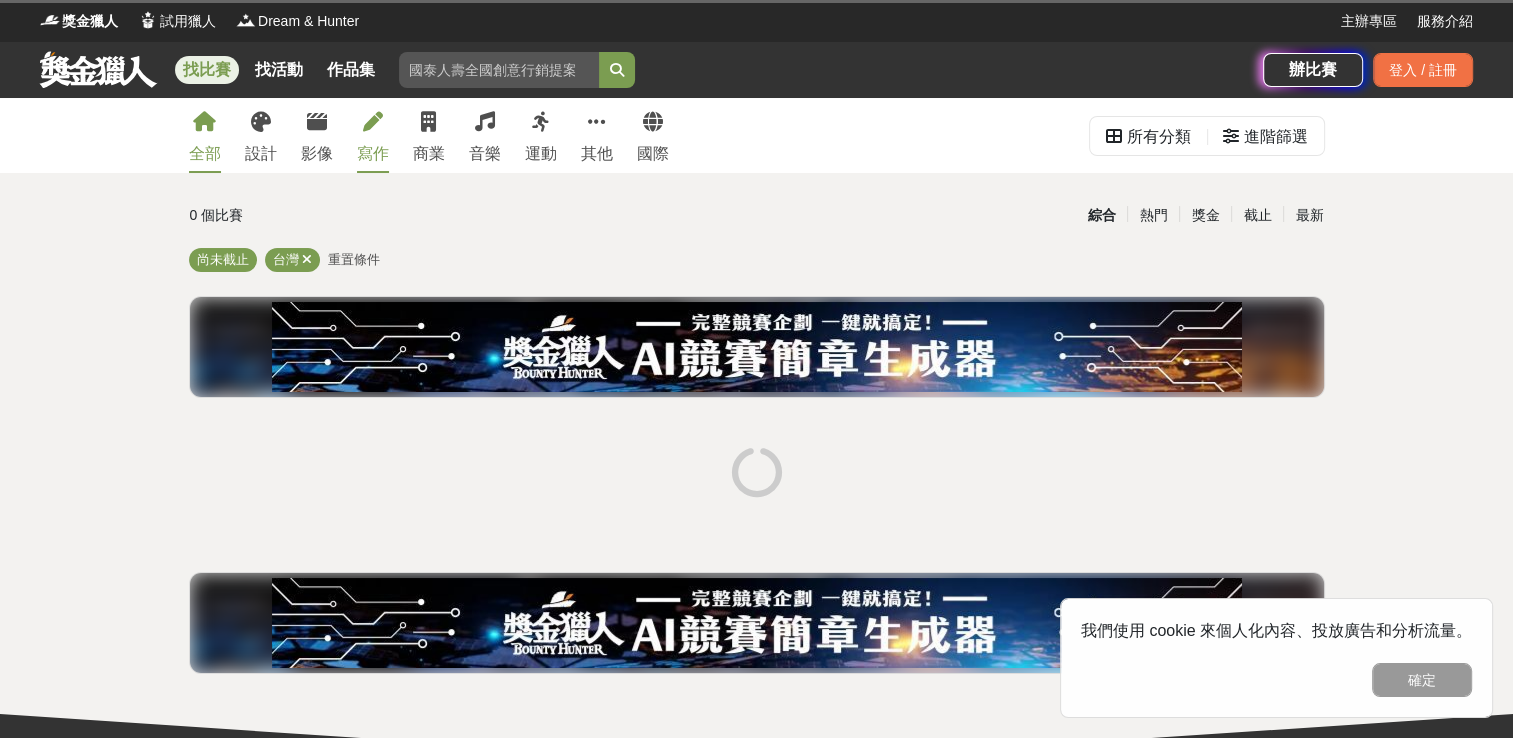 click on "寫作" at bounding box center [373, 154] 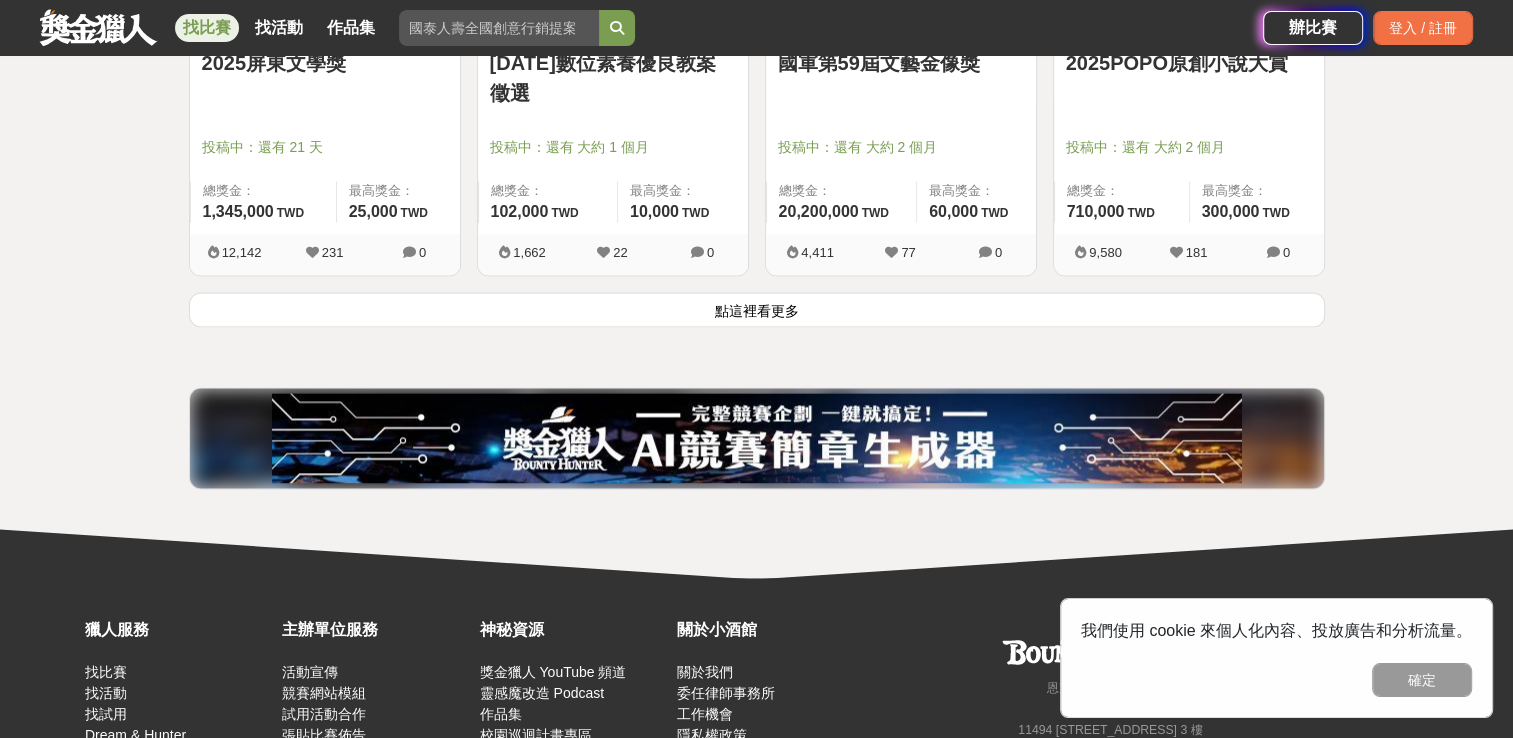 scroll, scrollTop: 2800, scrollLeft: 0, axis: vertical 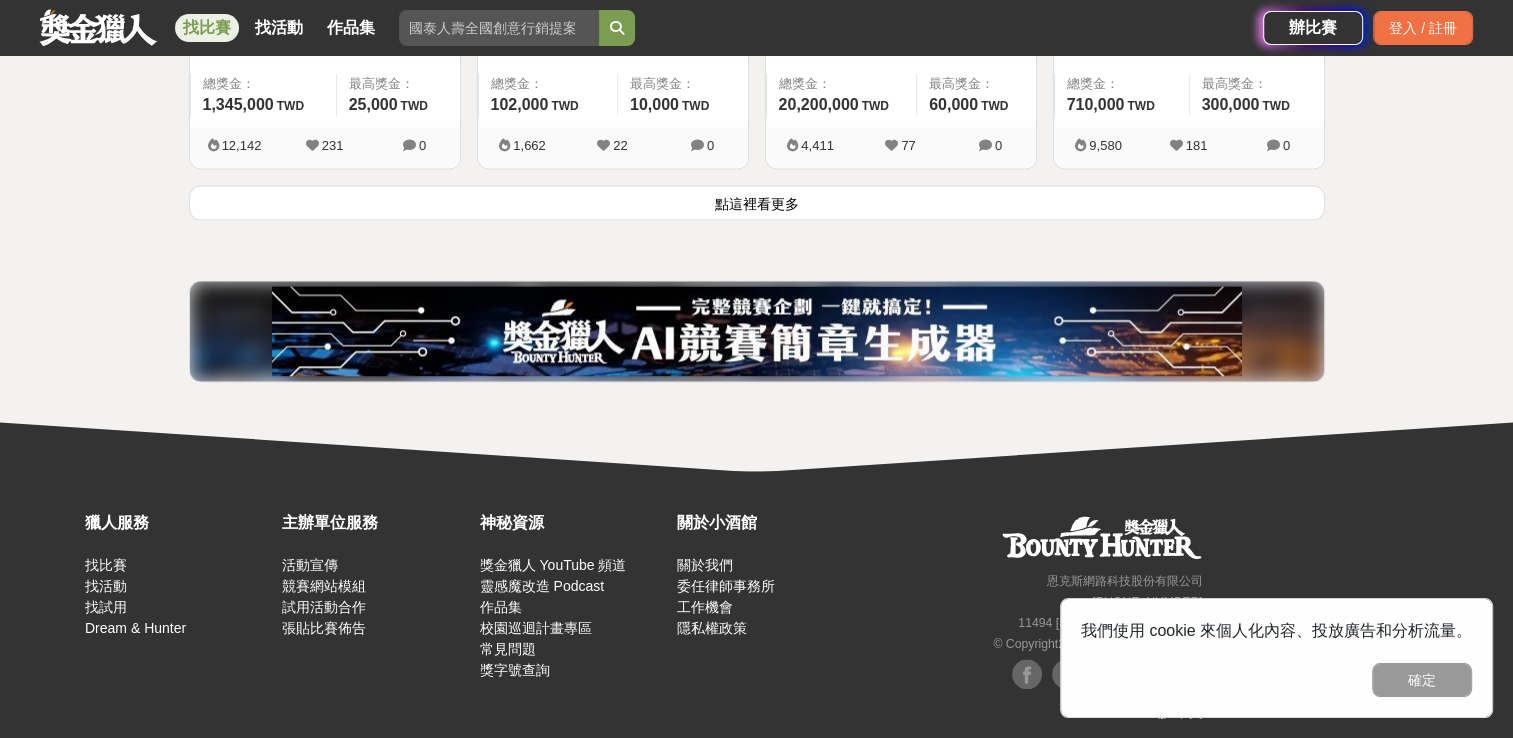 click on "點這裡看更多" at bounding box center (757, 202) 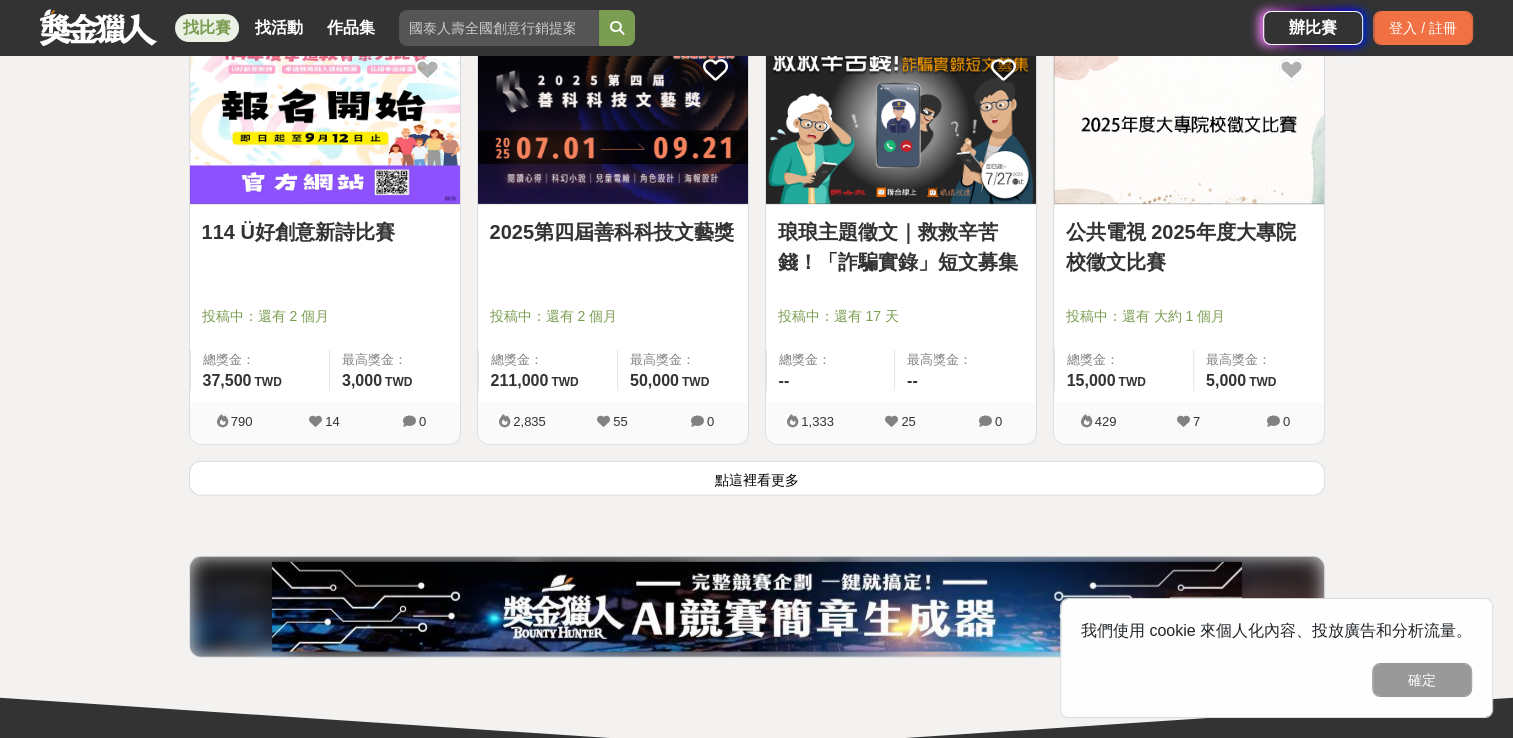scroll, scrollTop: 5200, scrollLeft: 0, axis: vertical 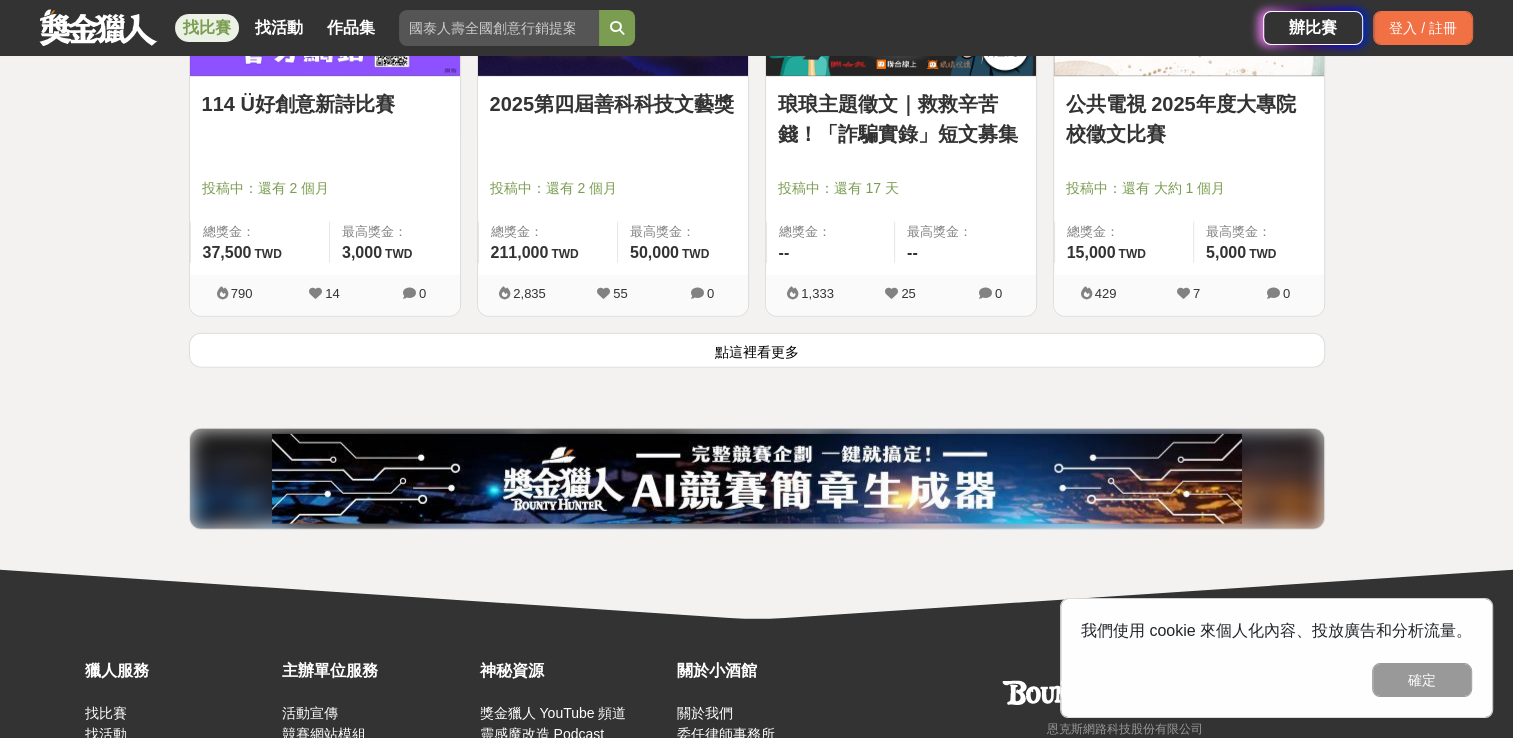 click on "點這裡看更多" at bounding box center [757, 350] 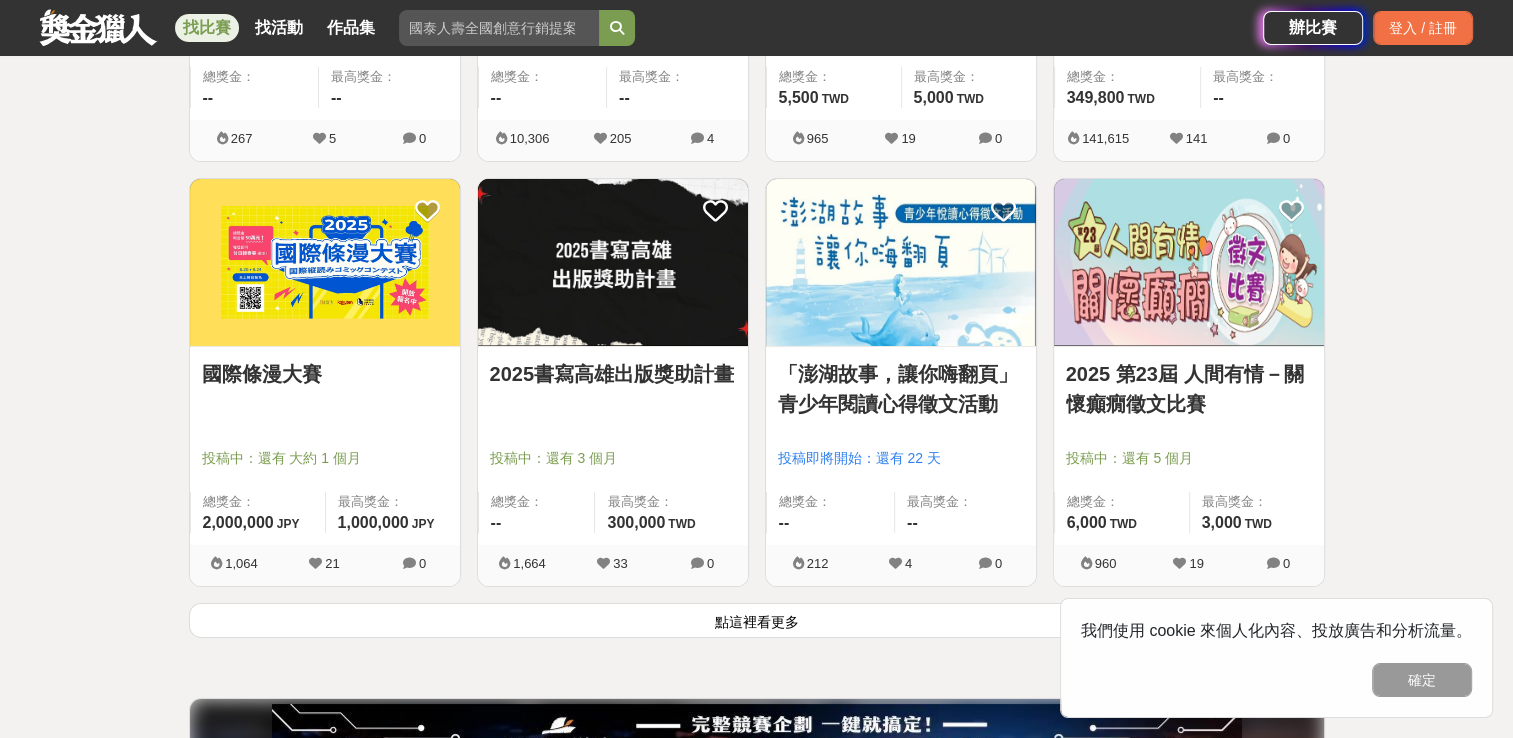 scroll, scrollTop: 7600, scrollLeft: 0, axis: vertical 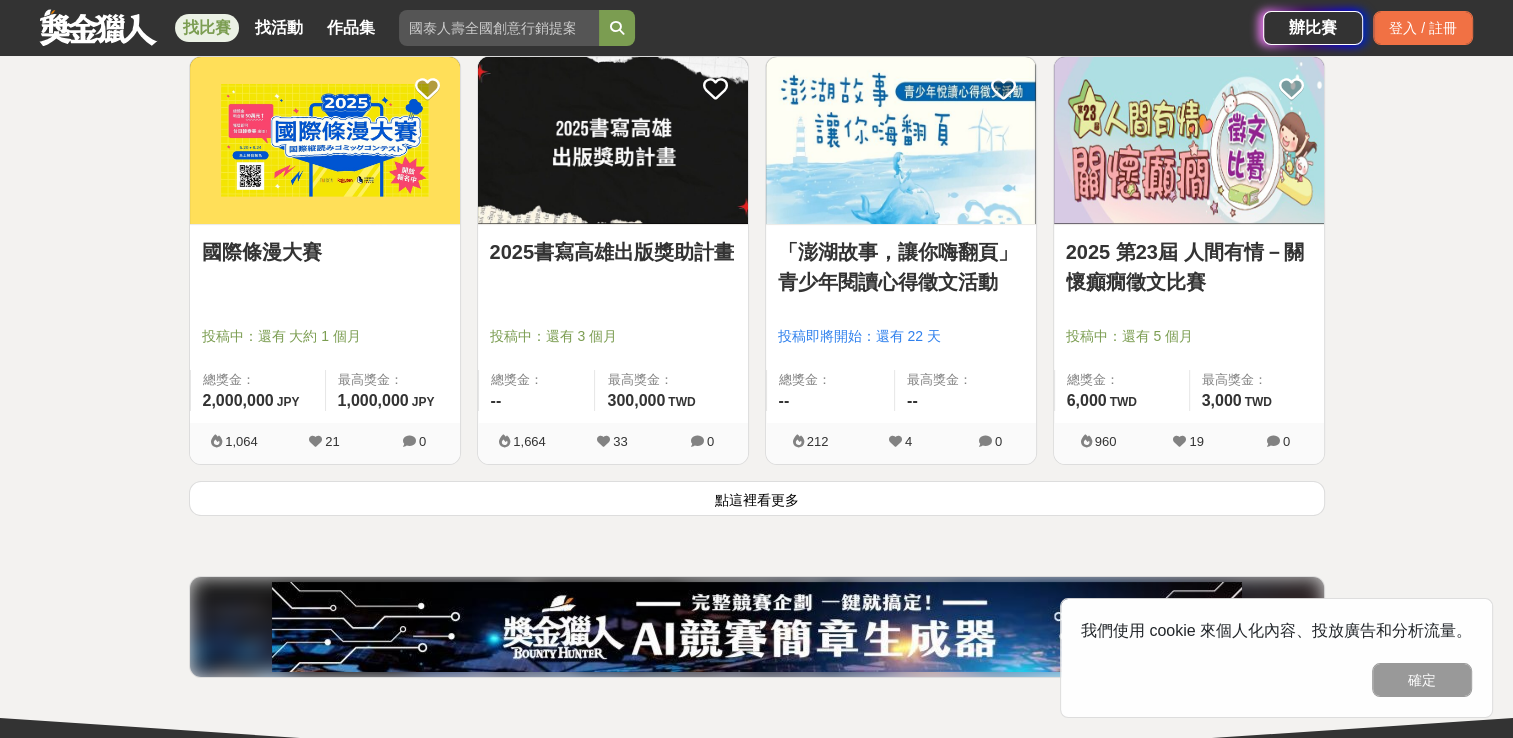 click on "點這裡看更多" at bounding box center (757, 498) 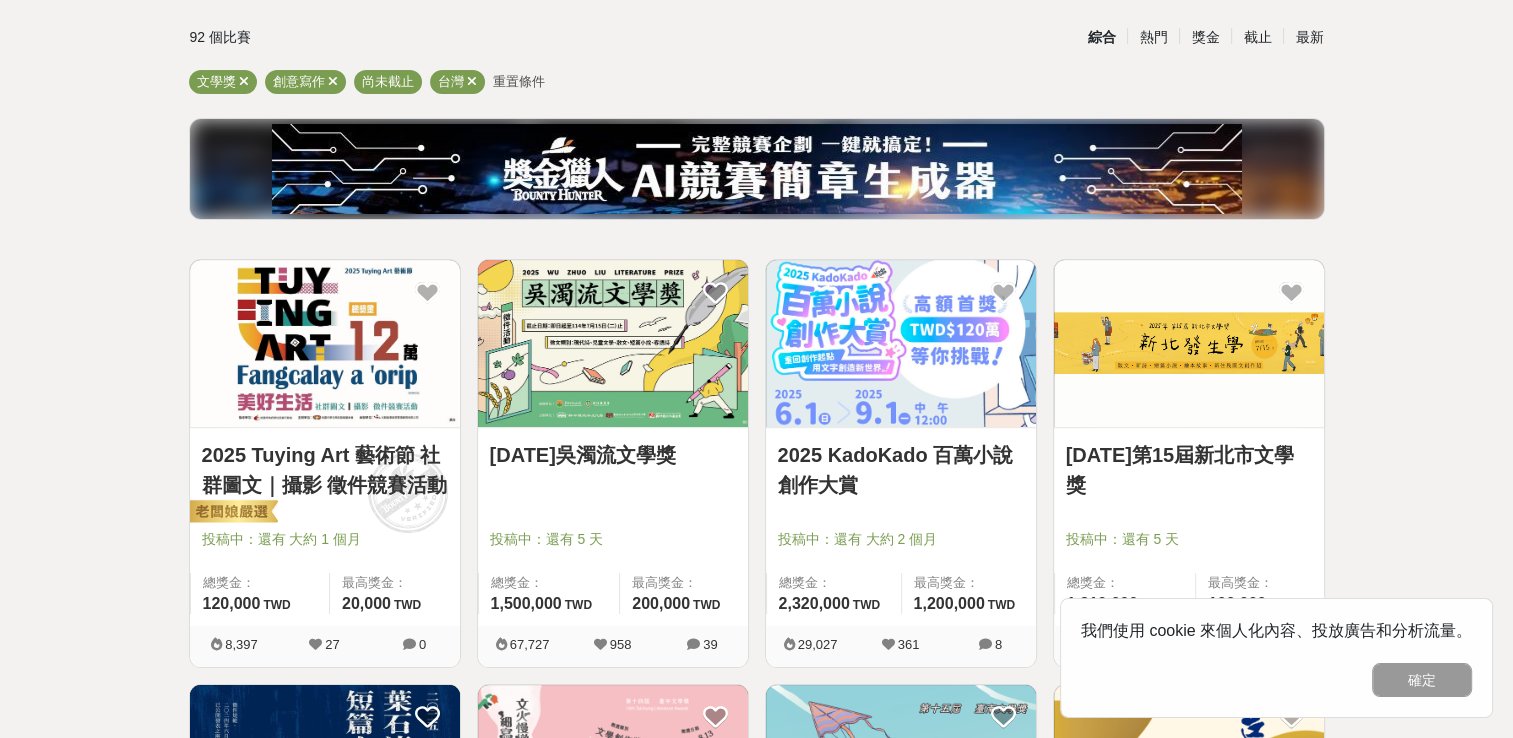 scroll, scrollTop: 0, scrollLeft: 0, axis: both 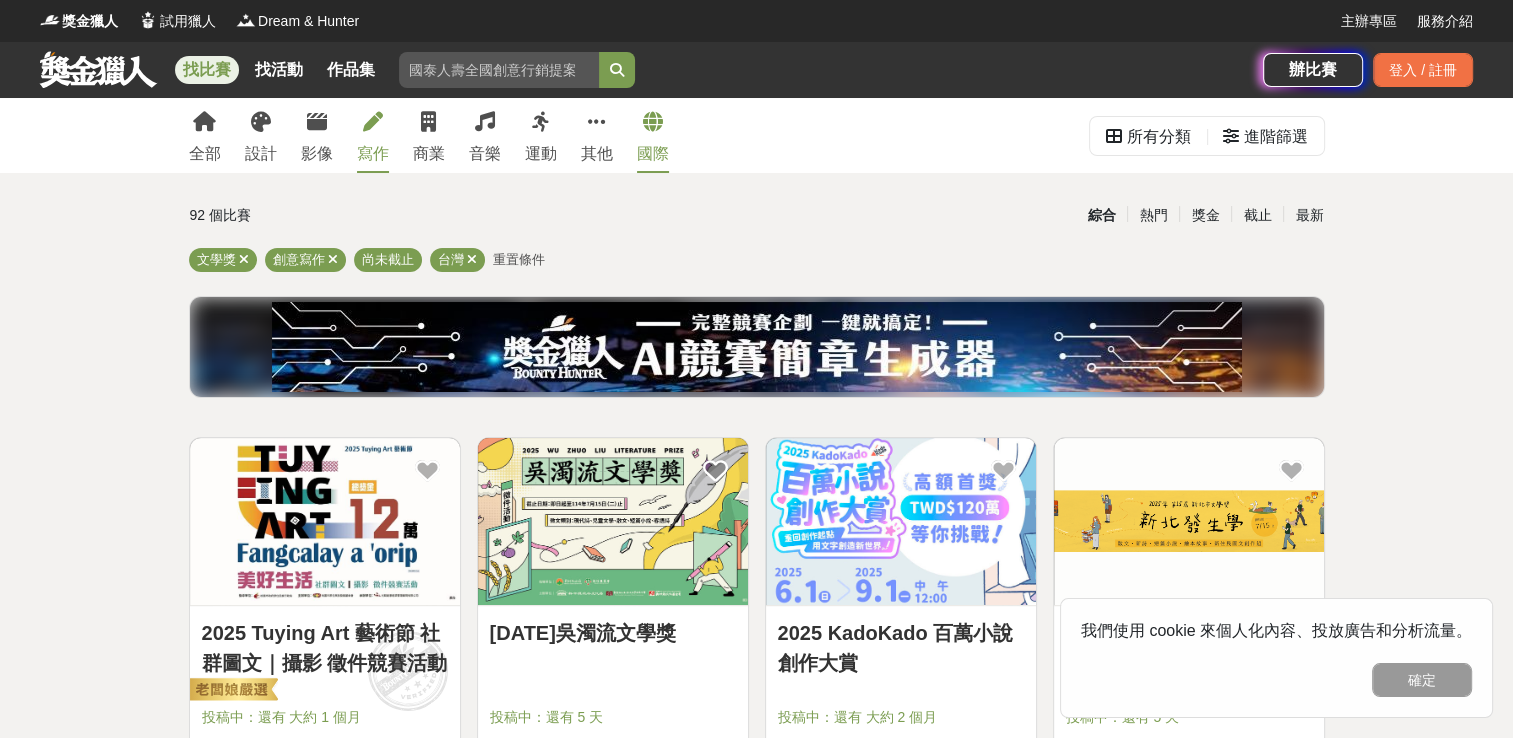 click on "國際" at bounding box center [653, 154] 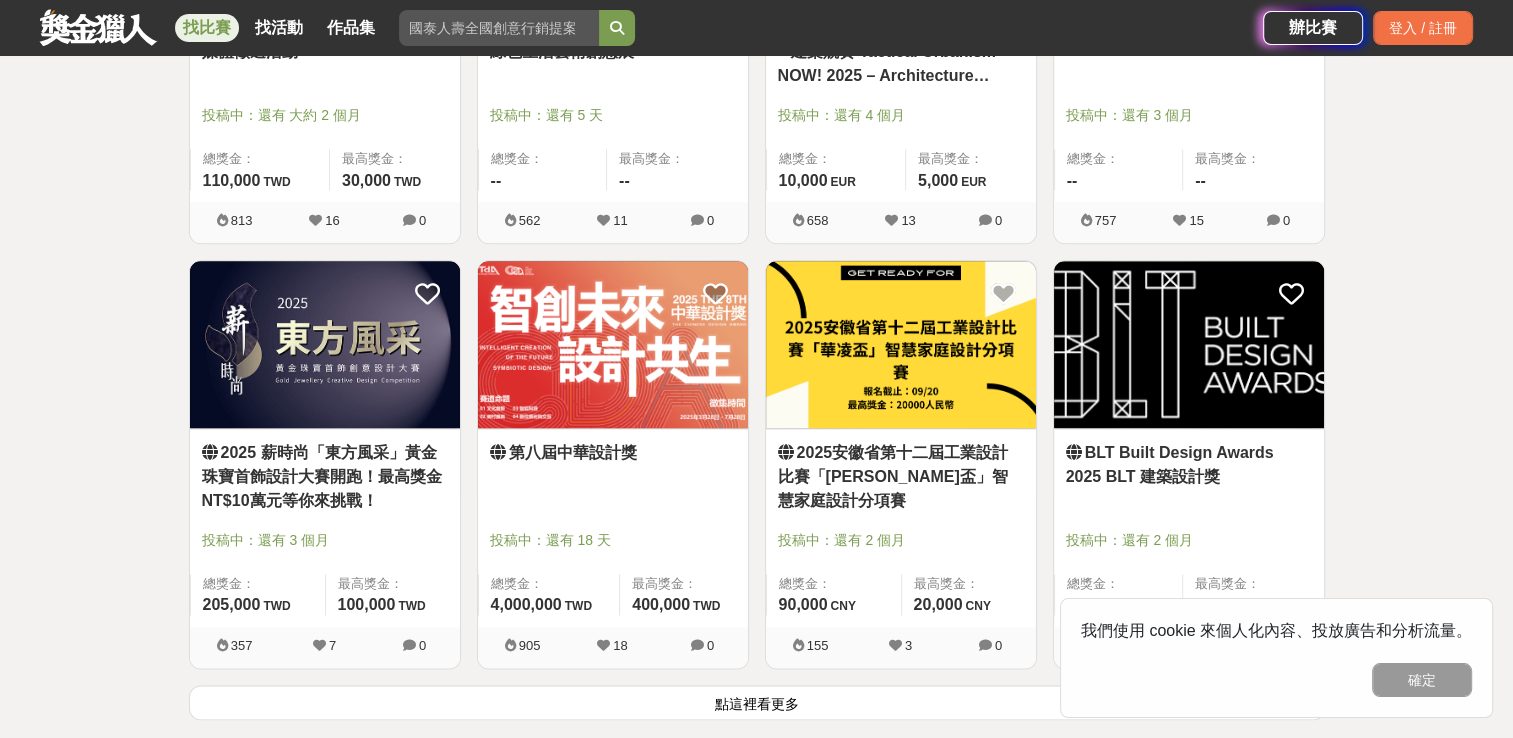 scroll, scrollTop: 2500, scrollLeft: 0, axis: vertical 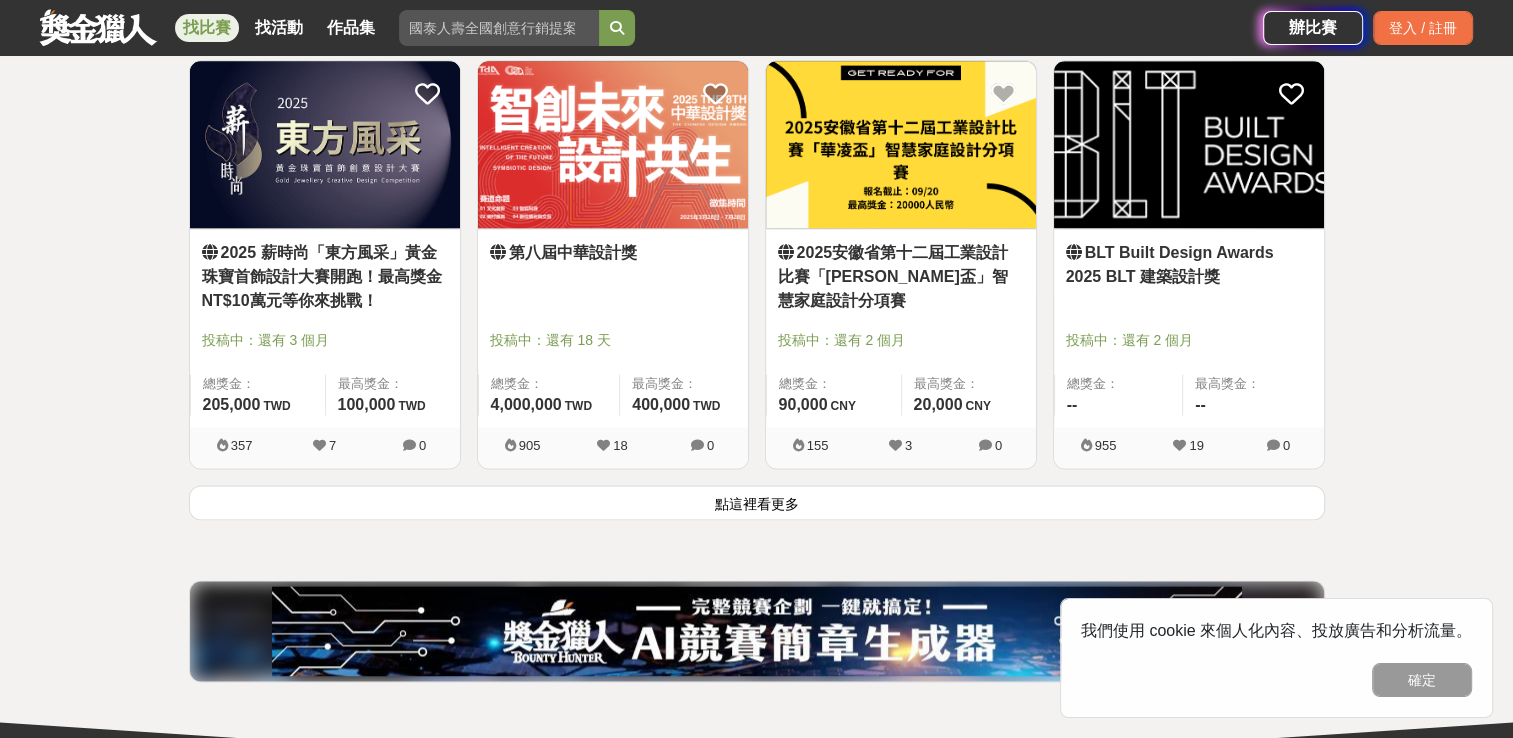 click on "點這裡看更多" at bounding box center (757, 502) 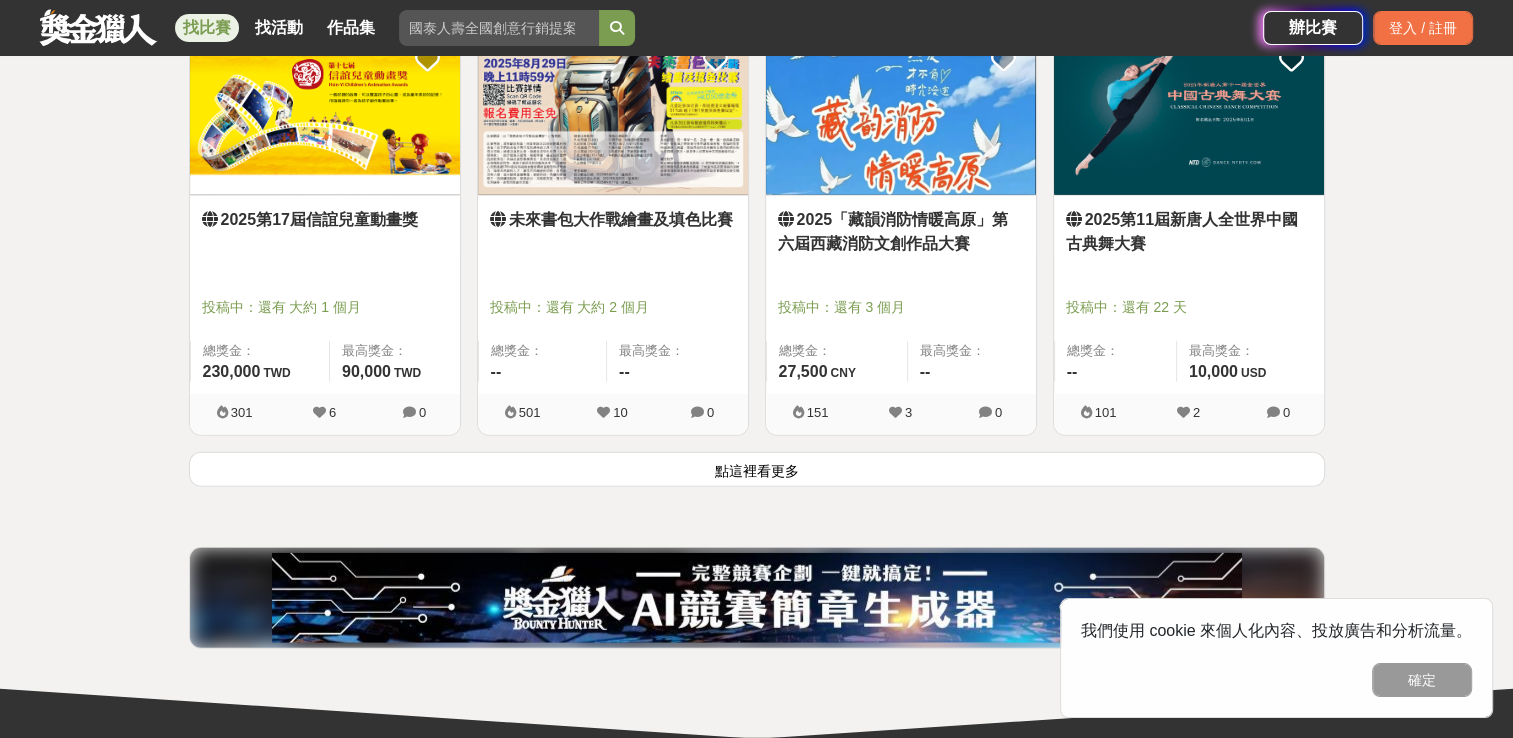 scroll, scrollTop: 5100, scrollLeft: 0, axis: vertical 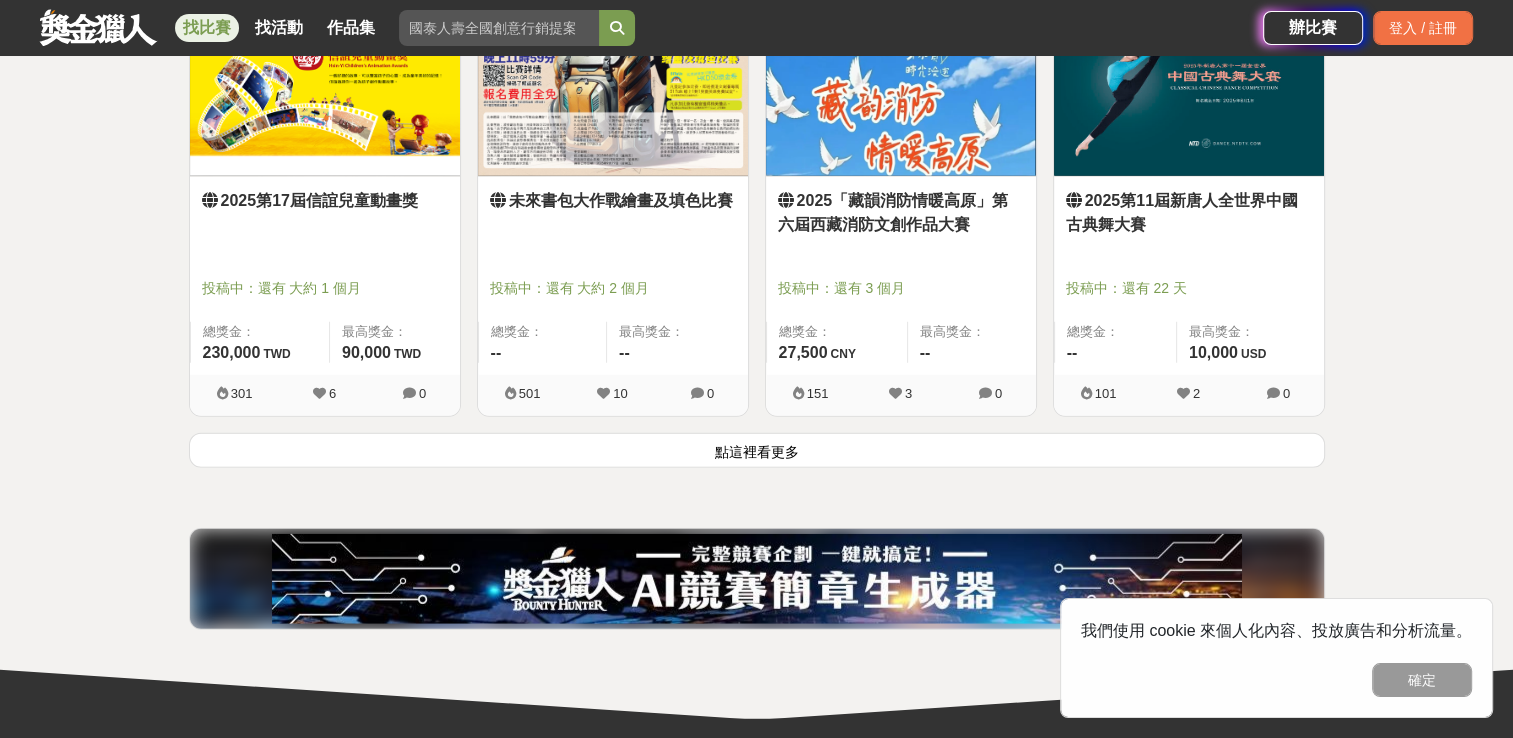 click on "點這裡看更多" at bounding box center [757, 450] 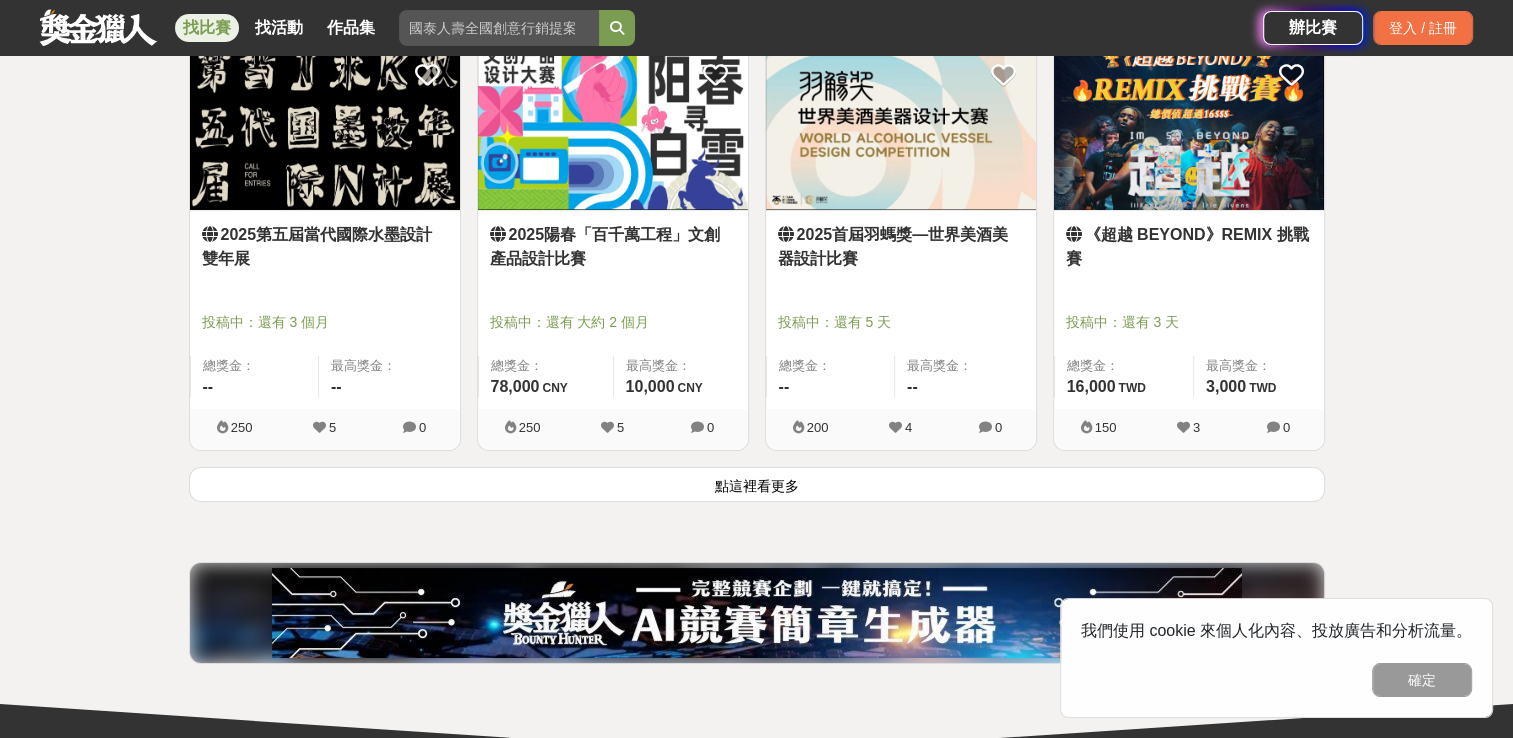 scroll, scrollTop: 7700, scrollLeft: 0, axis: vertical 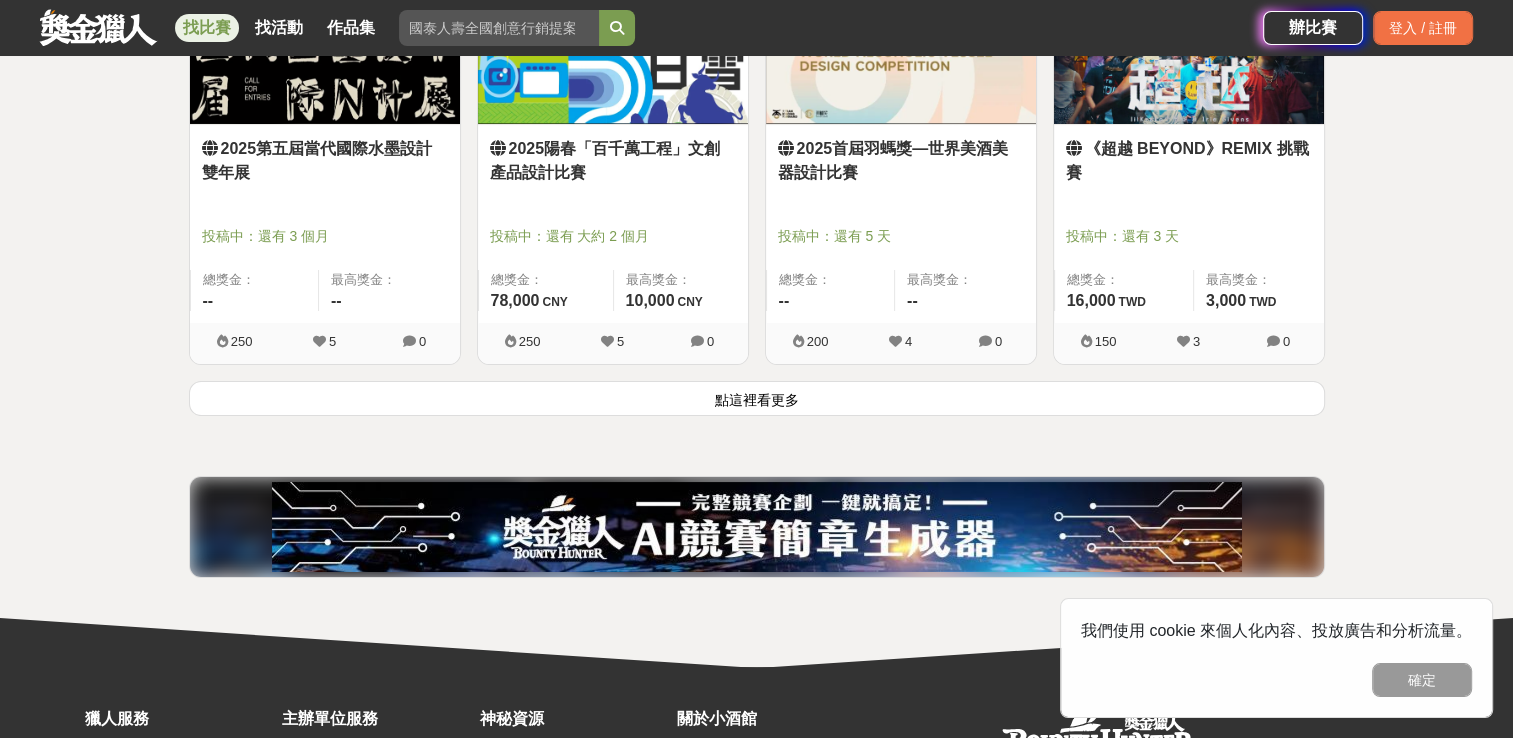 click on "點這裡看更多" at bounding box center [757, 398] 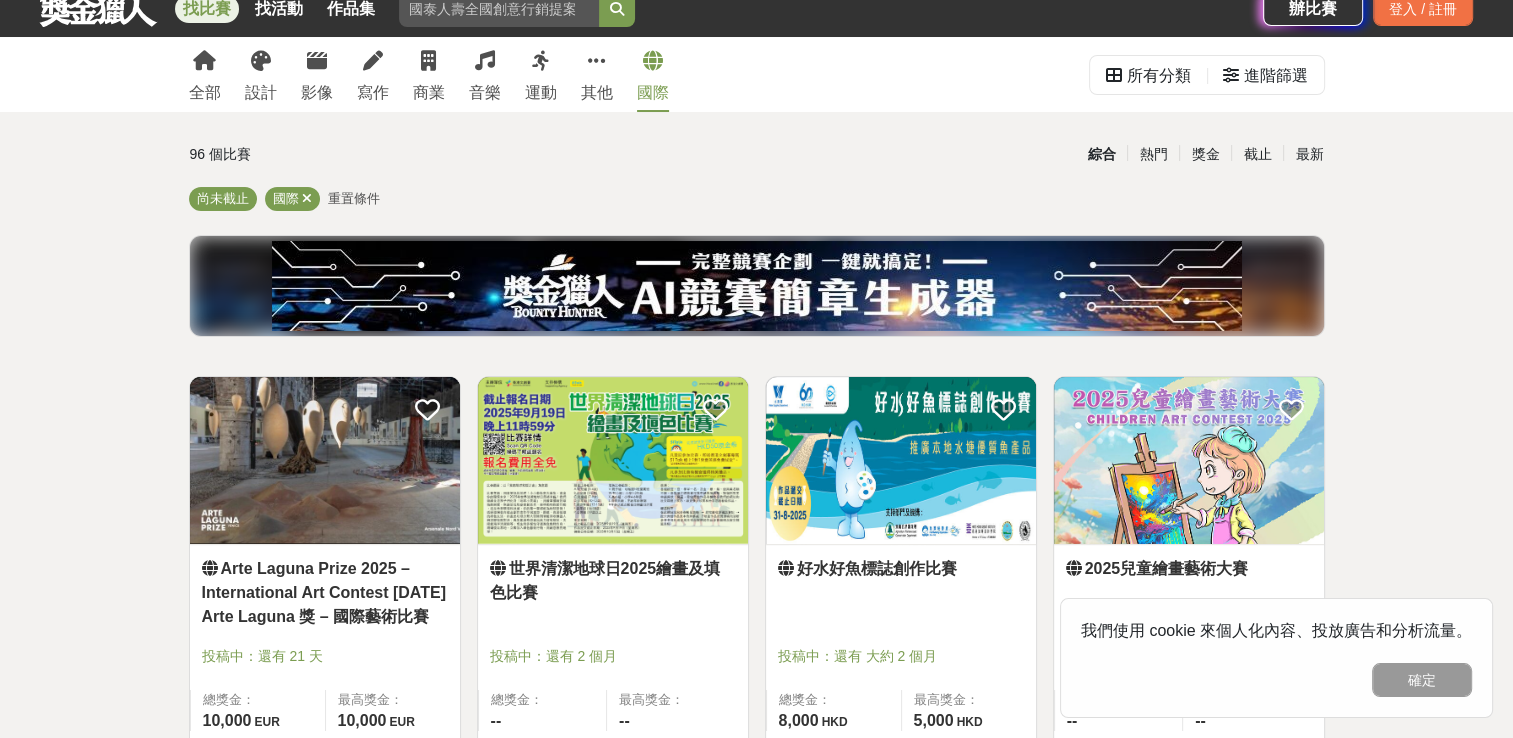scroll, scrollTop: 0, scrollLeft: 0, axis: both 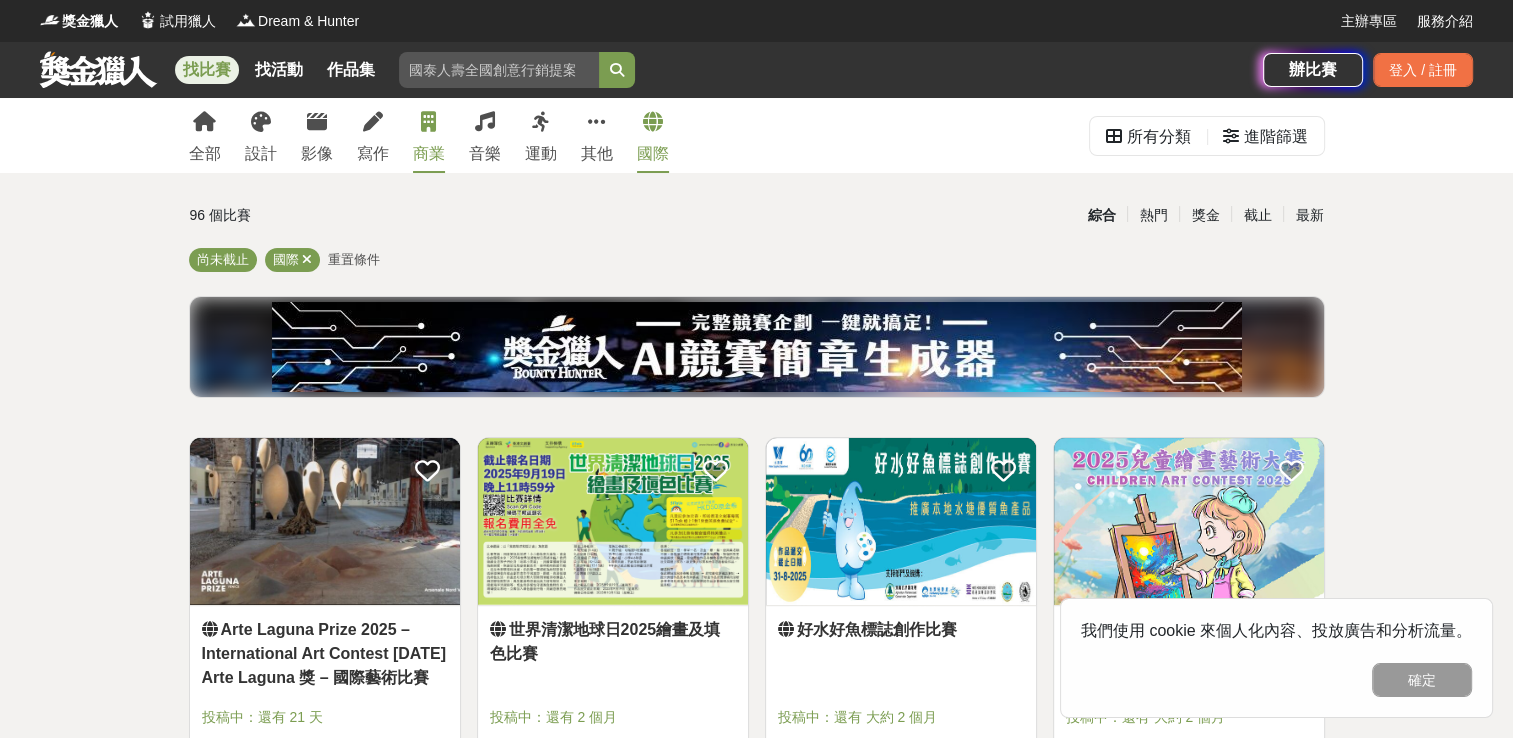 click on "商業" at bounding box center (429, 154) 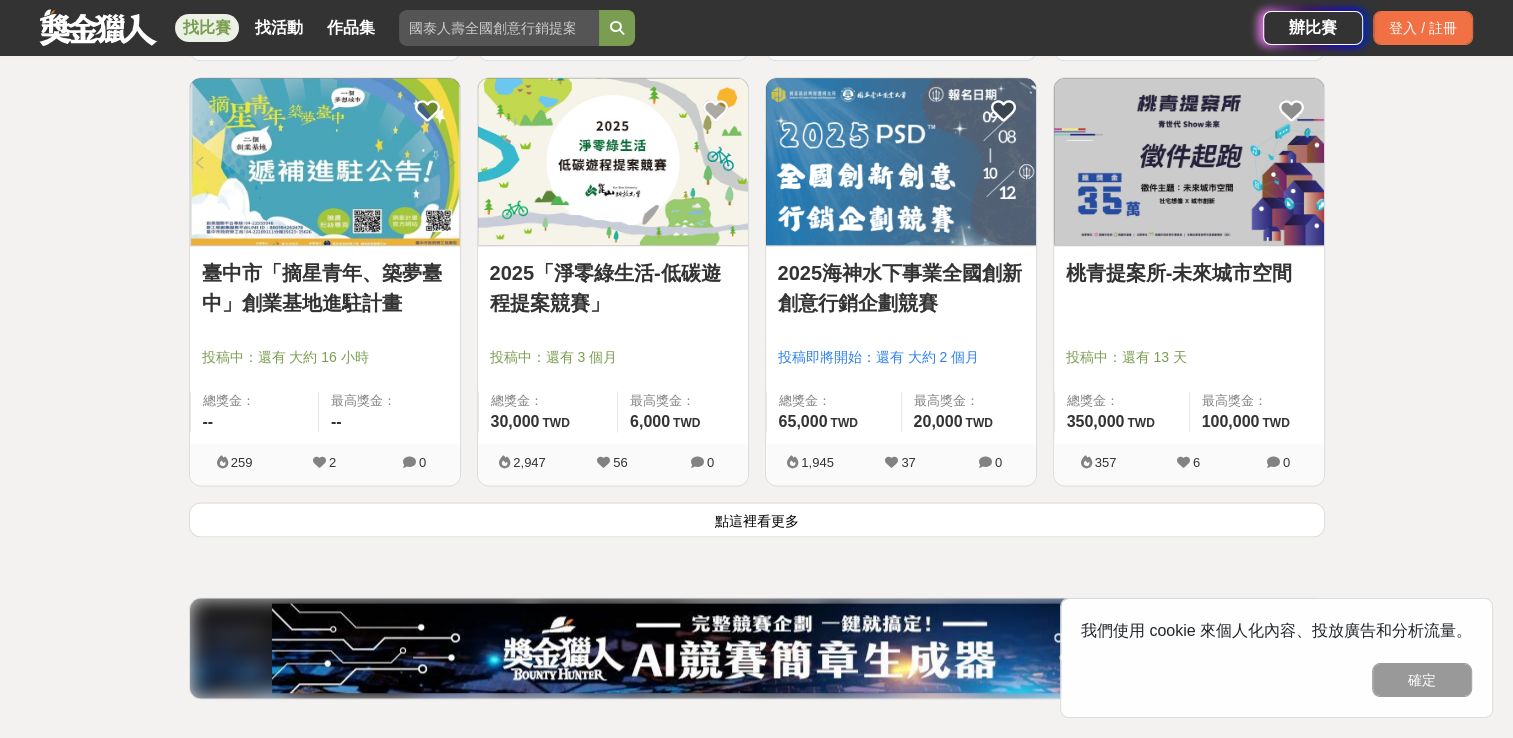 scroll, scrollTop: 2600, scrollLeft: 0, axis: vertical 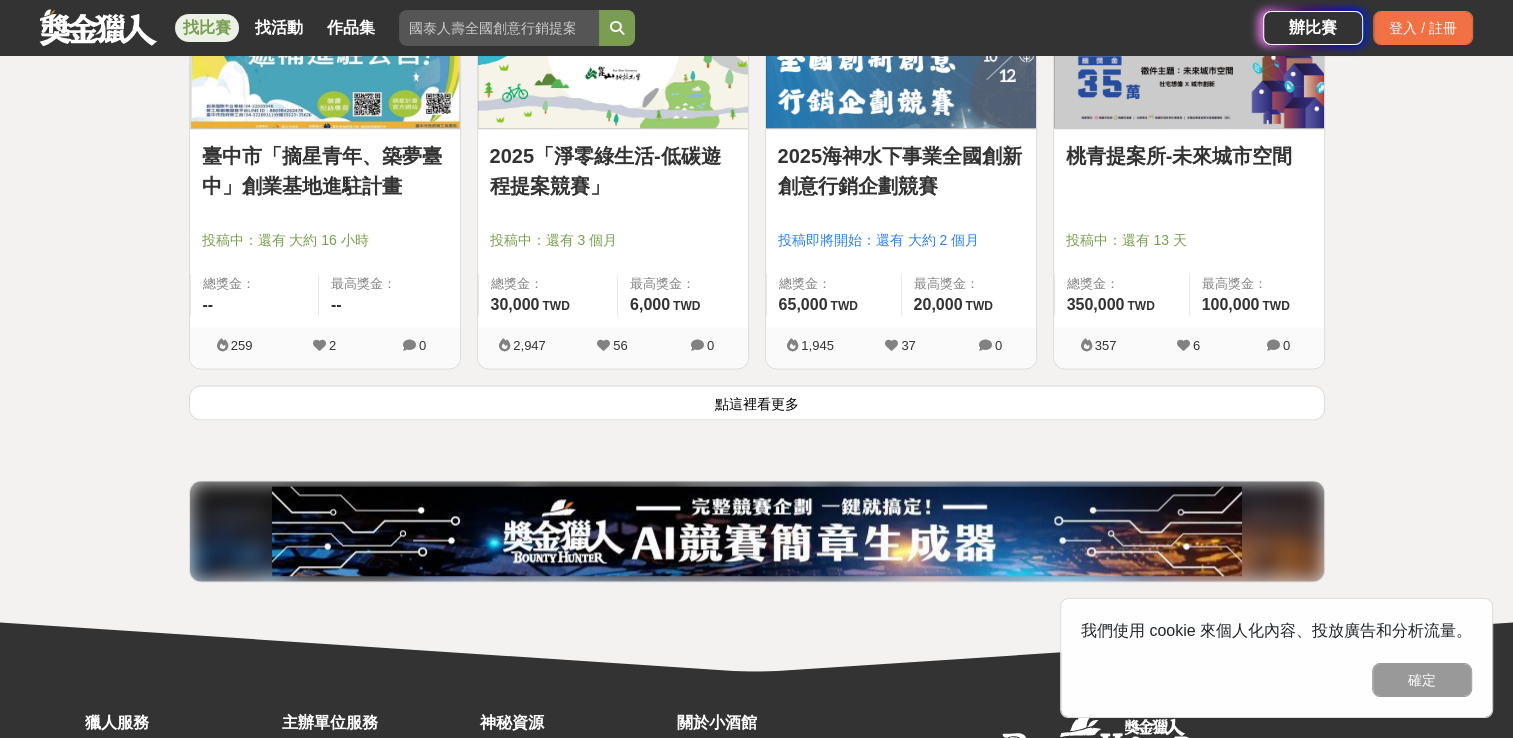 click on "點這裡看更多" at bounding box center [757, 402] 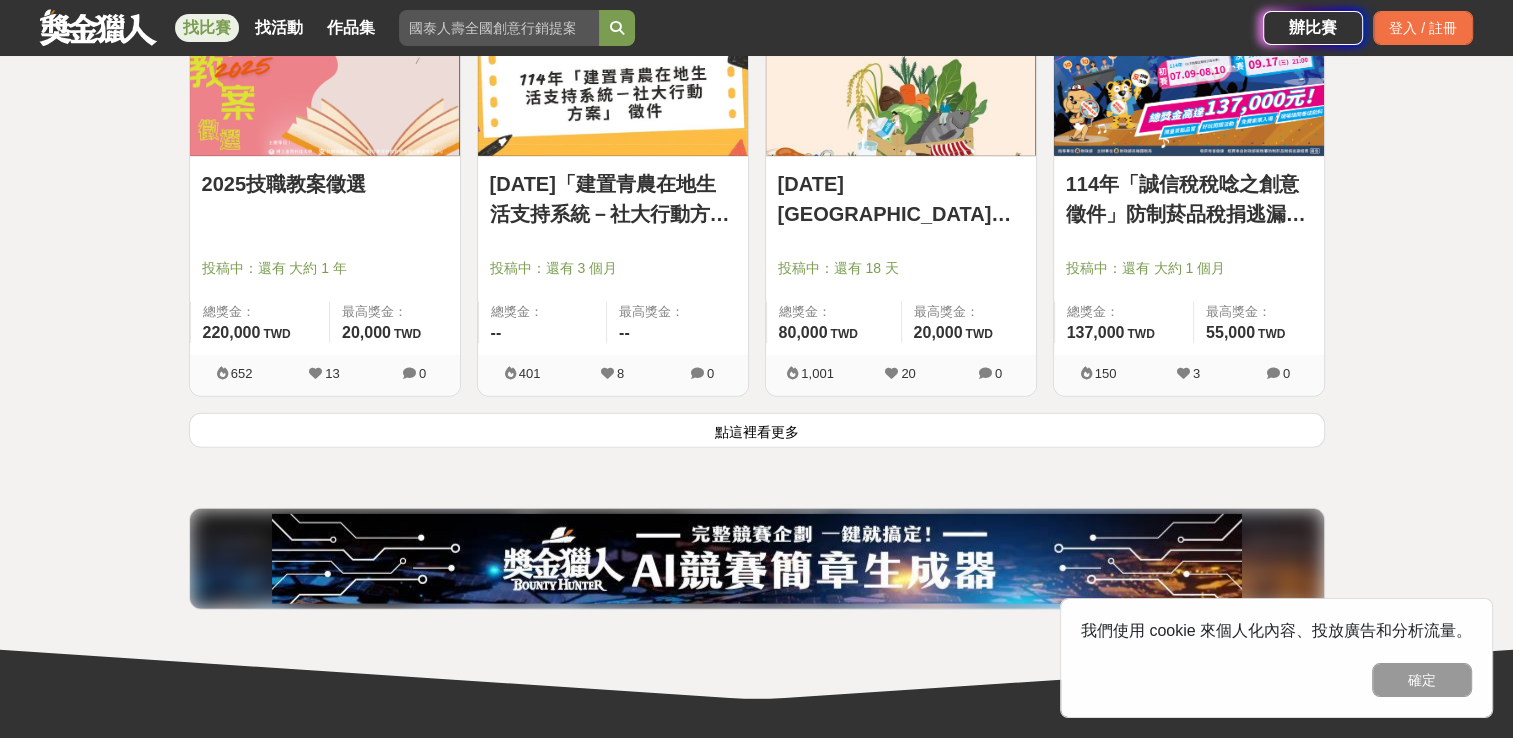 scroll, scrollTop: 5200, scrollLeft: 0, axis: vertical 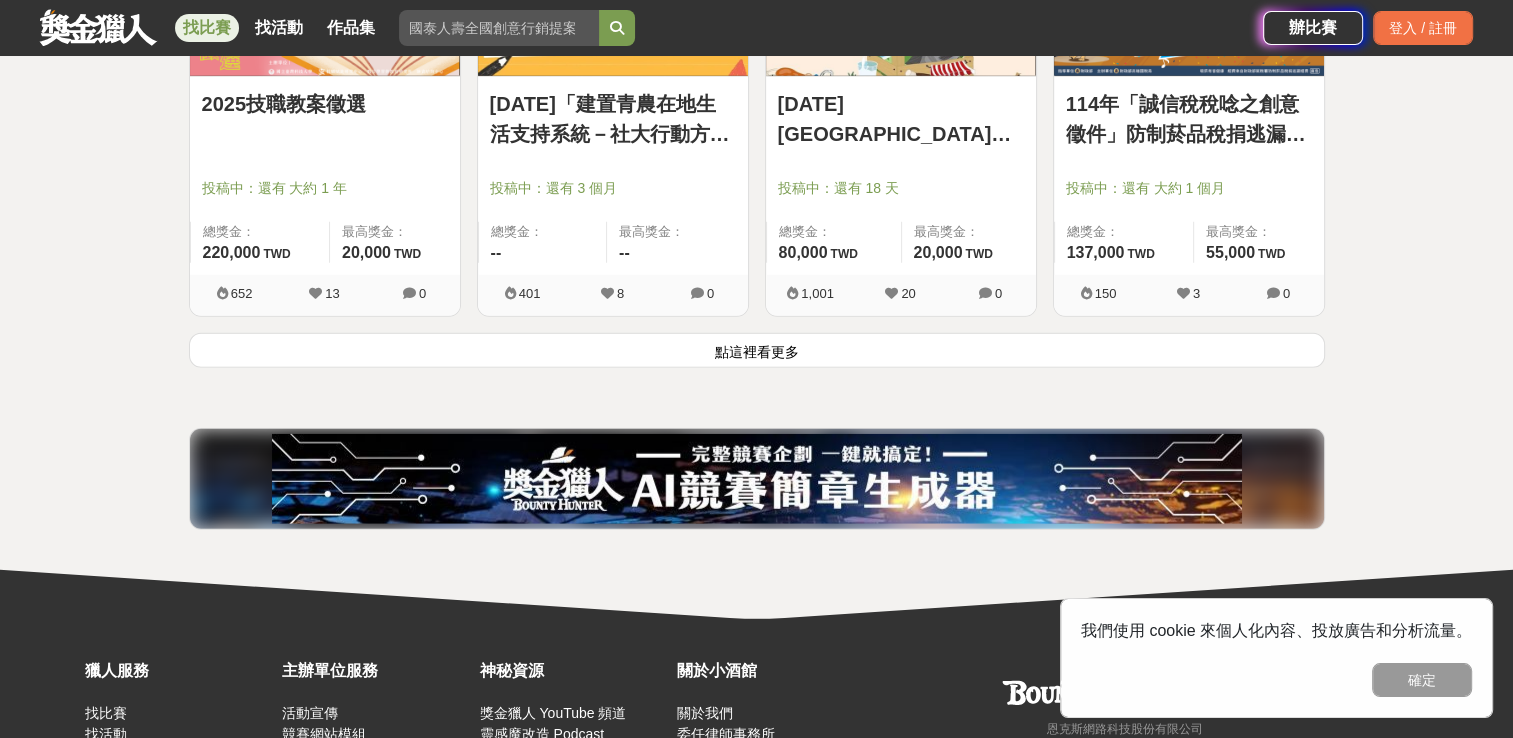 click on "點這裡看更多" at bounding box center [757, 350] 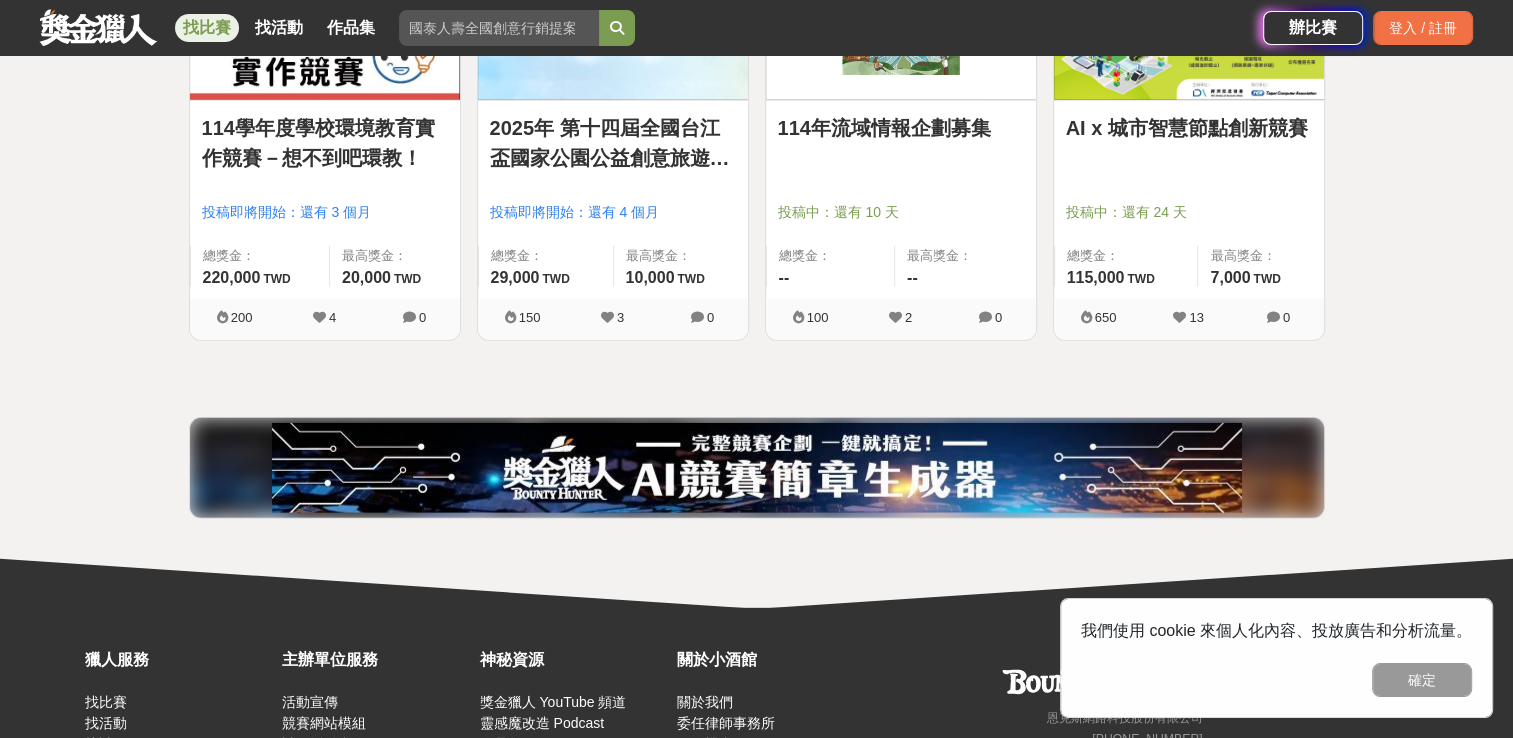scroll, scrollTop: 5500, scrollLeft: 0, axis: vertical 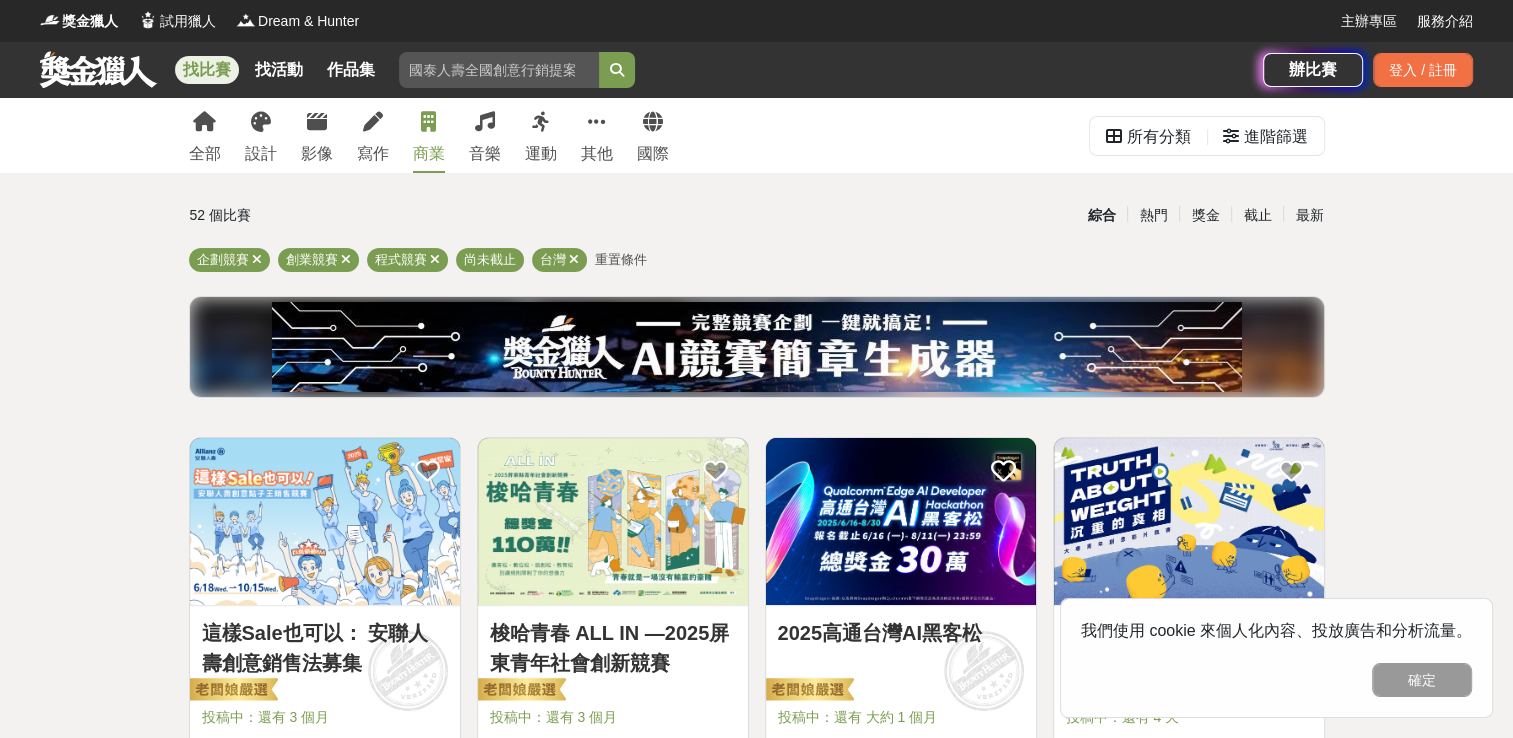 click on "全部 設計 影像 寫作 商業 音樂 運動 其他 國際" at bounding box center (429, 135) 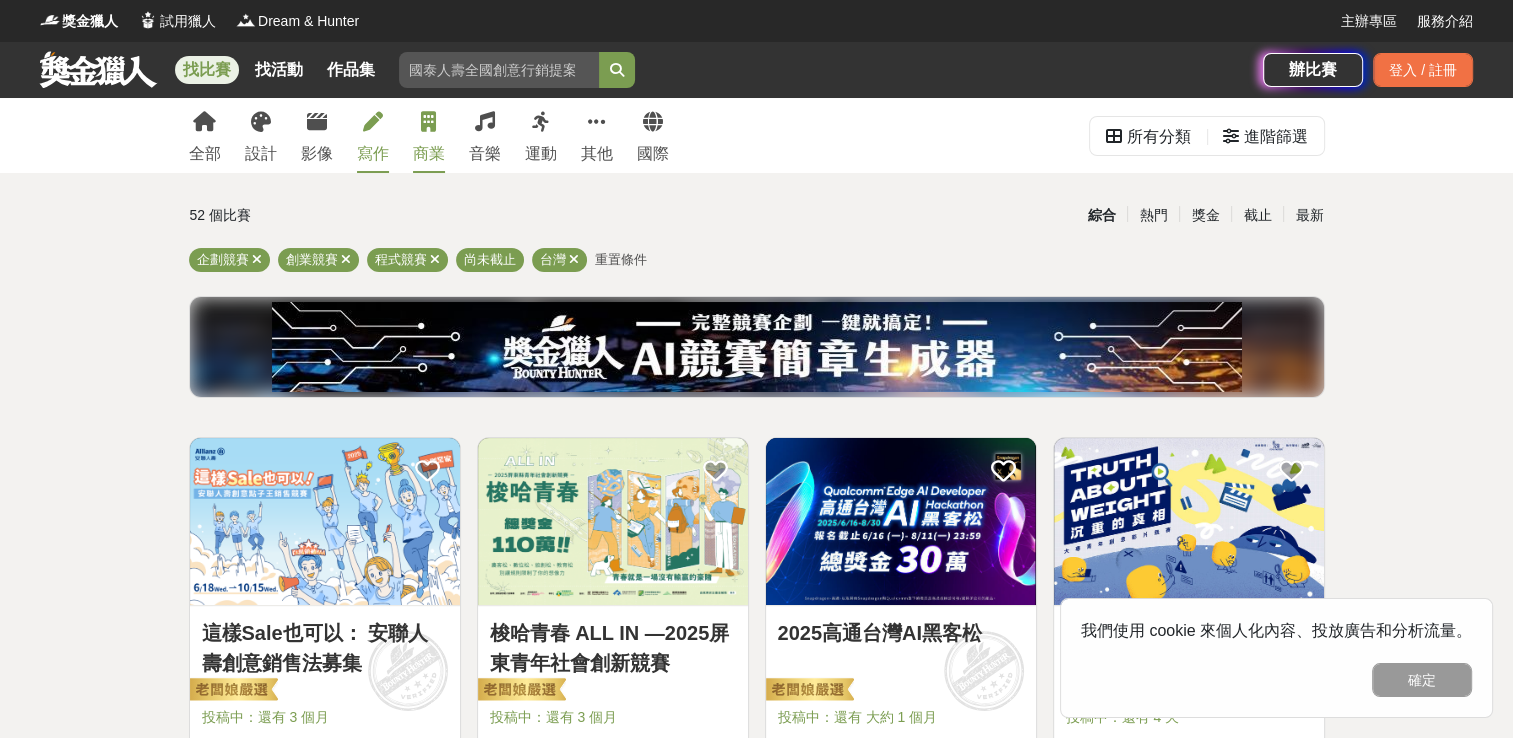 click at bounding box center (373, 122) 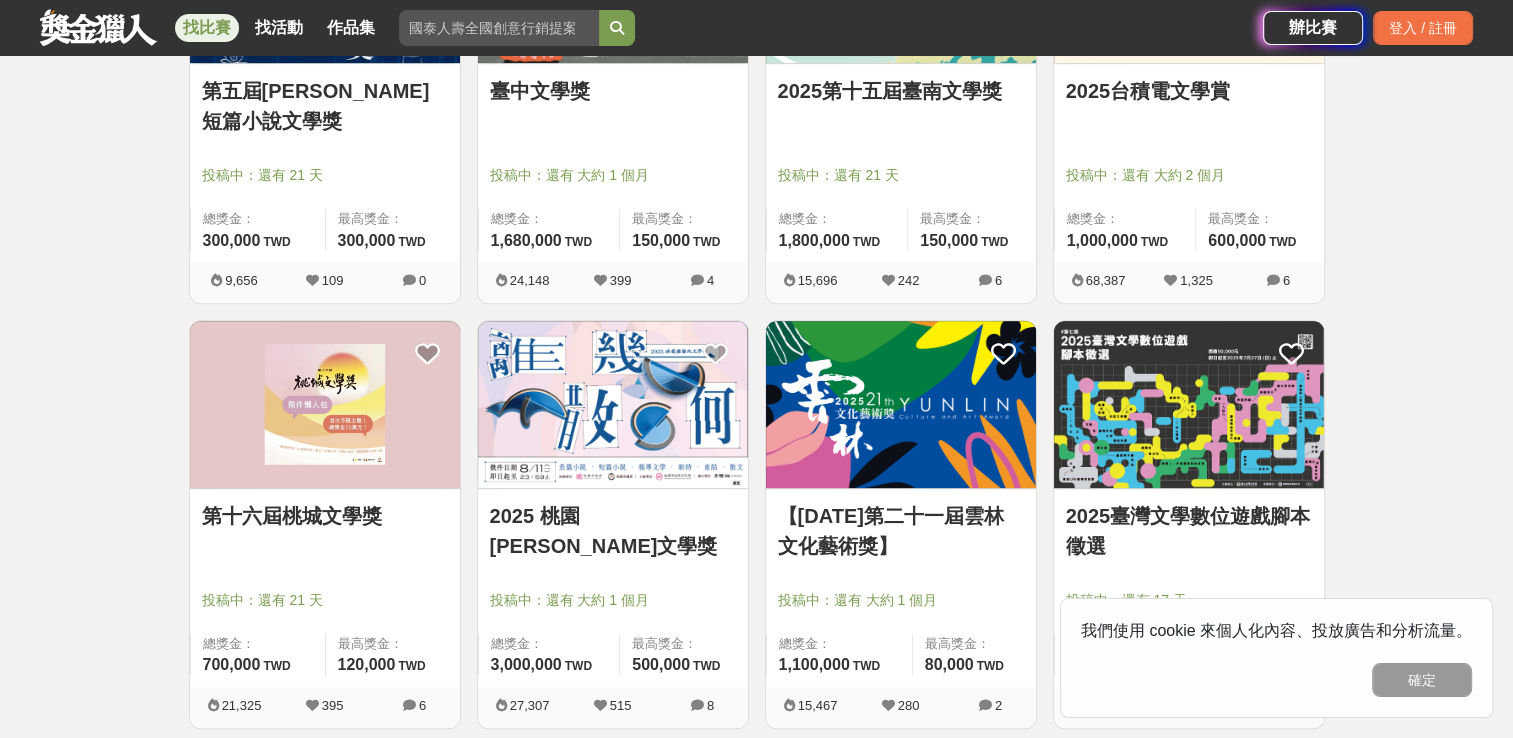 scroll, scrollTop: 1000, scrollLeft: 0, axis: vertical 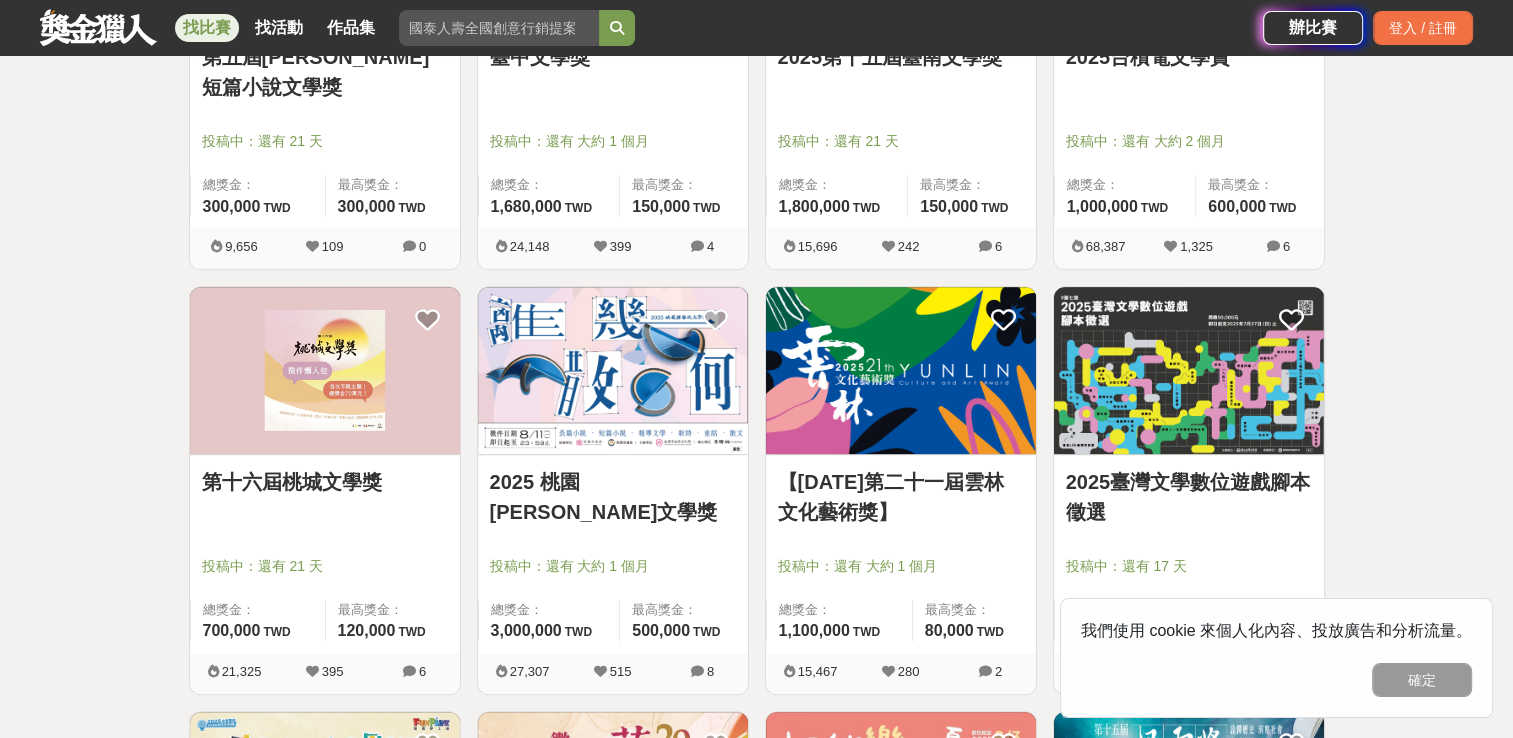 click at bounding box center (325, 370) 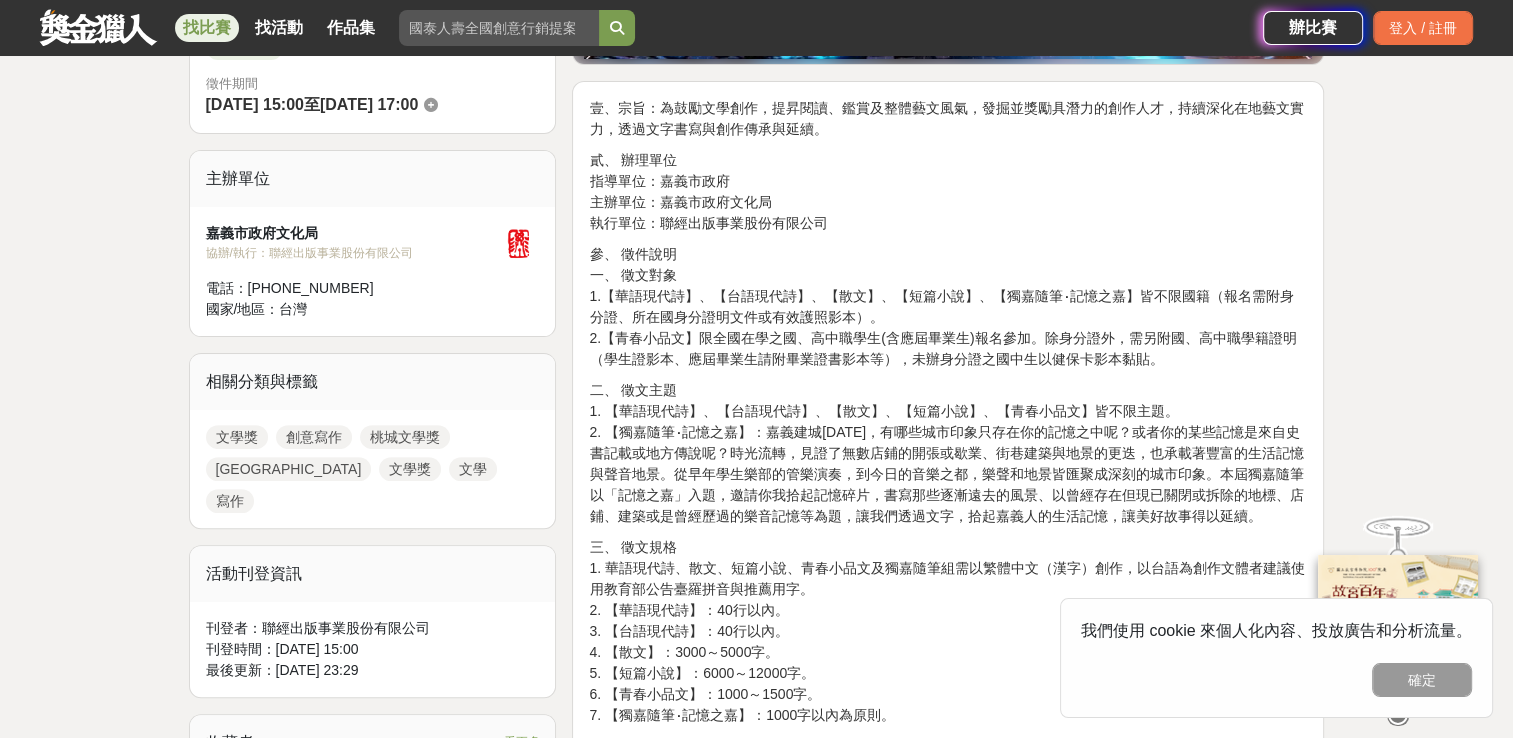 scroll, scrollTop: 400, scrollLeft: 0, axis: vertical 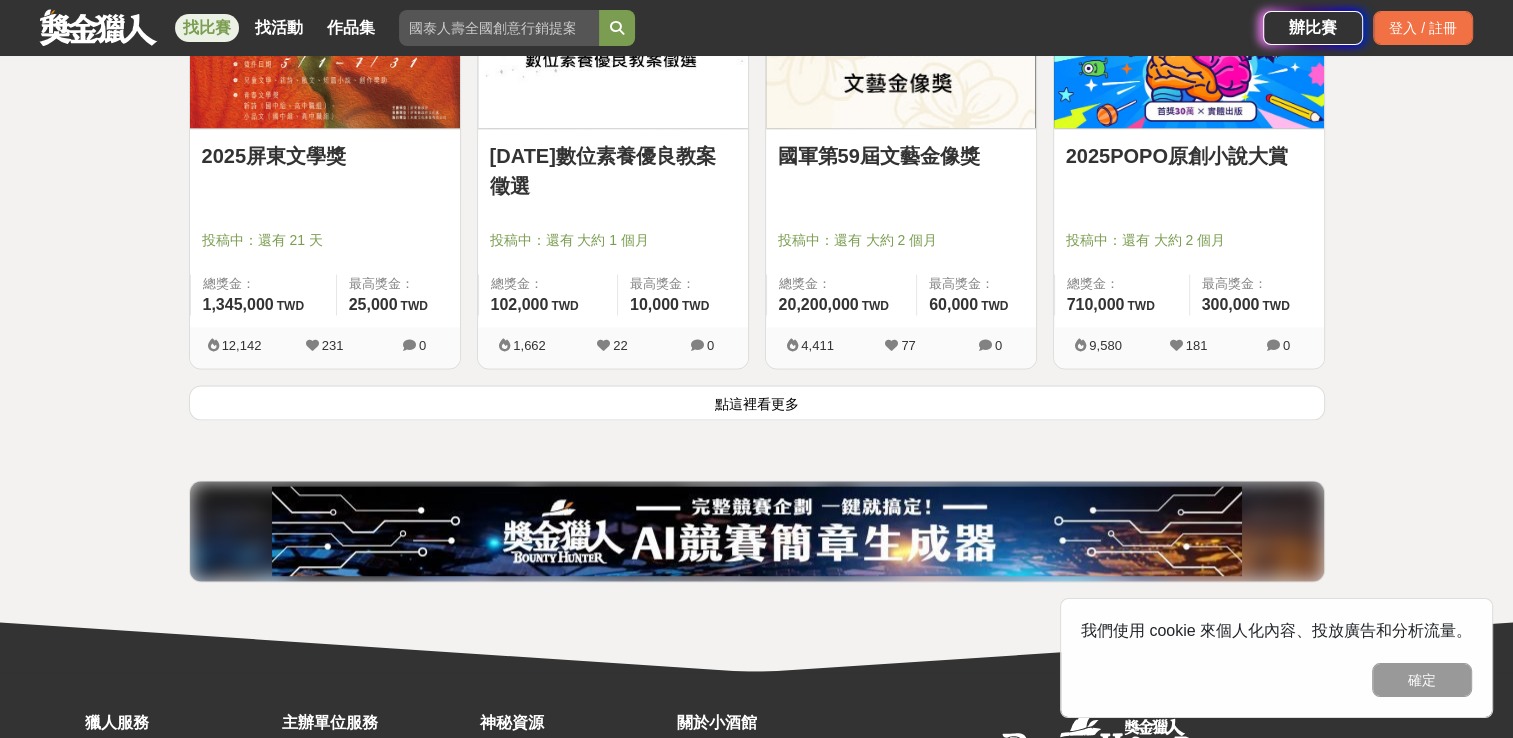 click on "點這裡看更多" at bounding box center (757, 402) 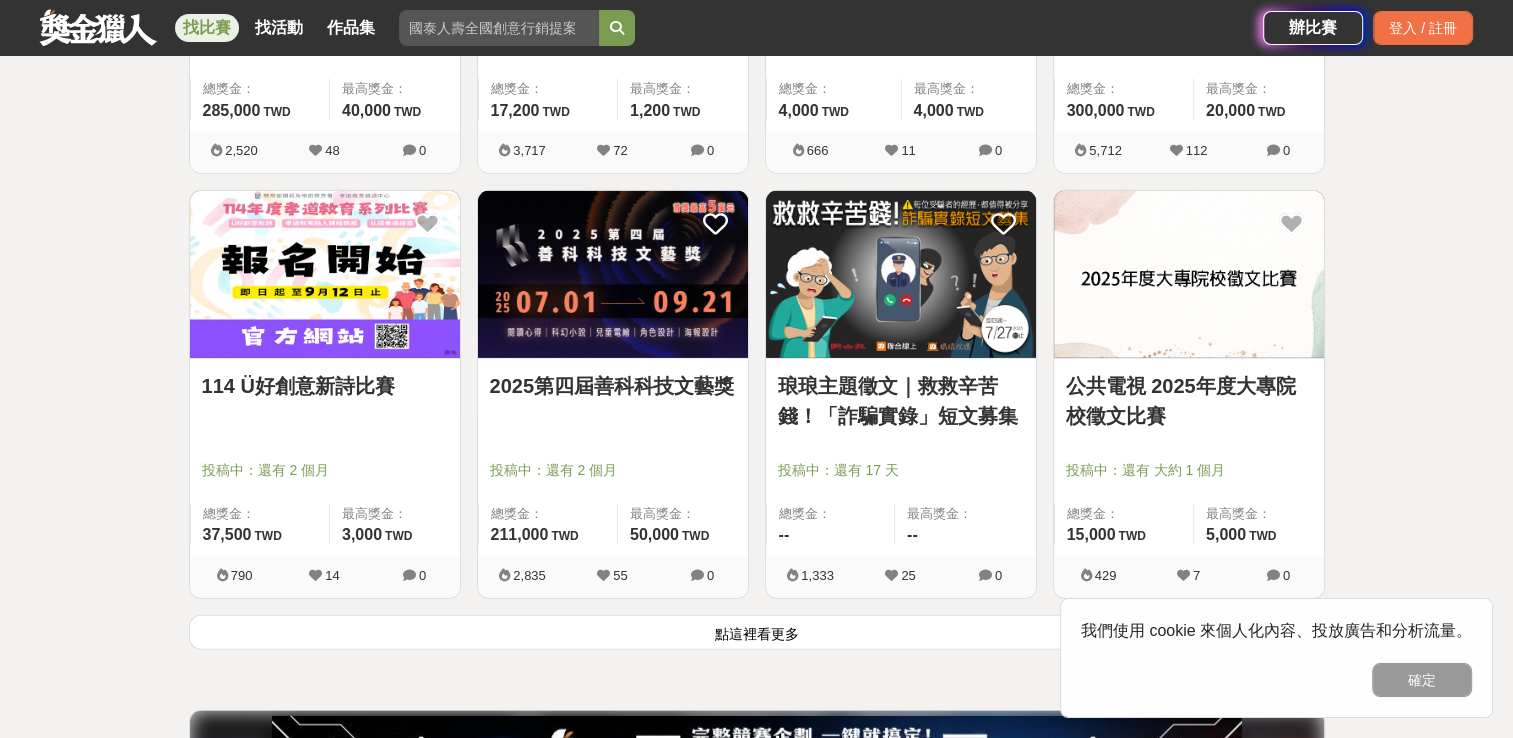 scroll, scrollTop: 4951, scrollLeft: 0, axis: vertical 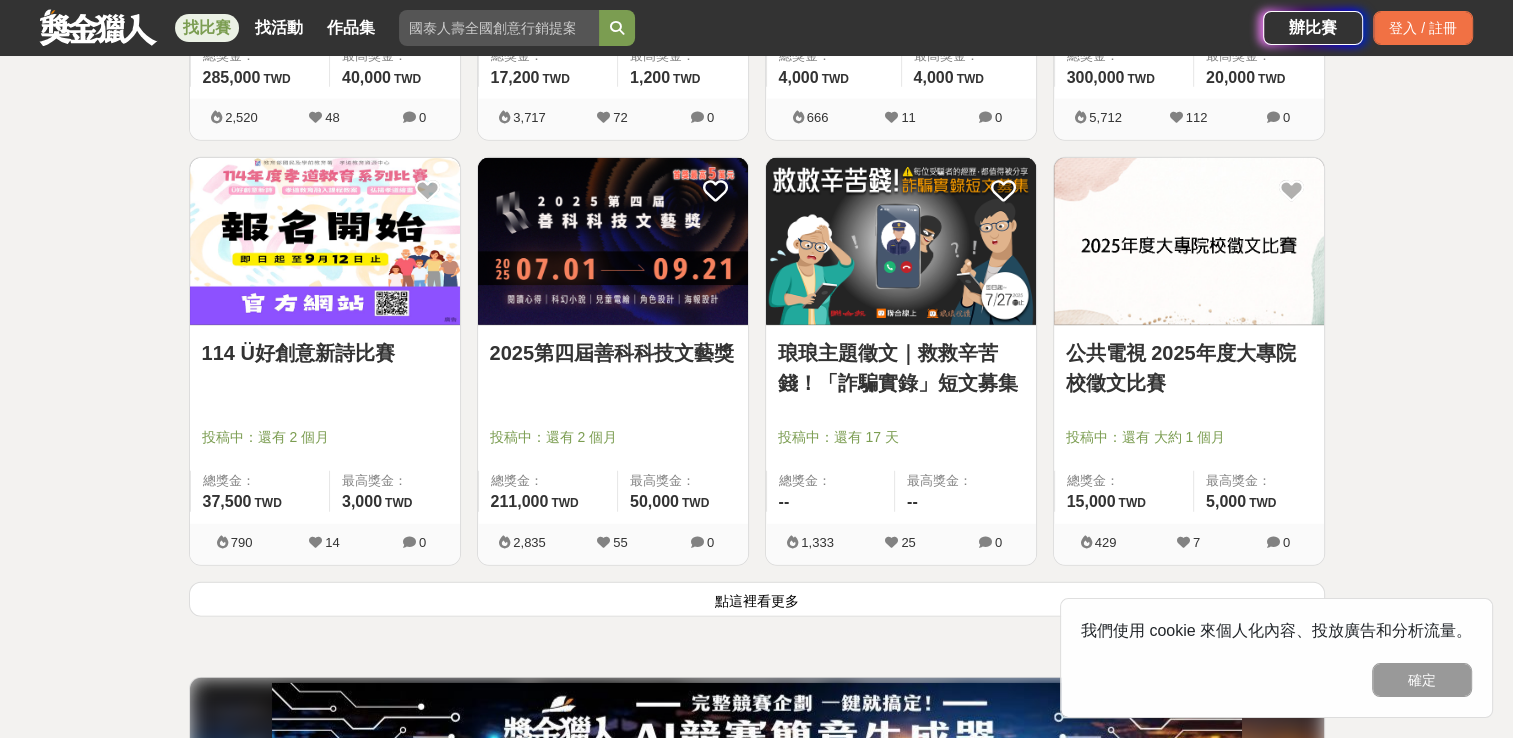 click at bounding box center (325, 241) 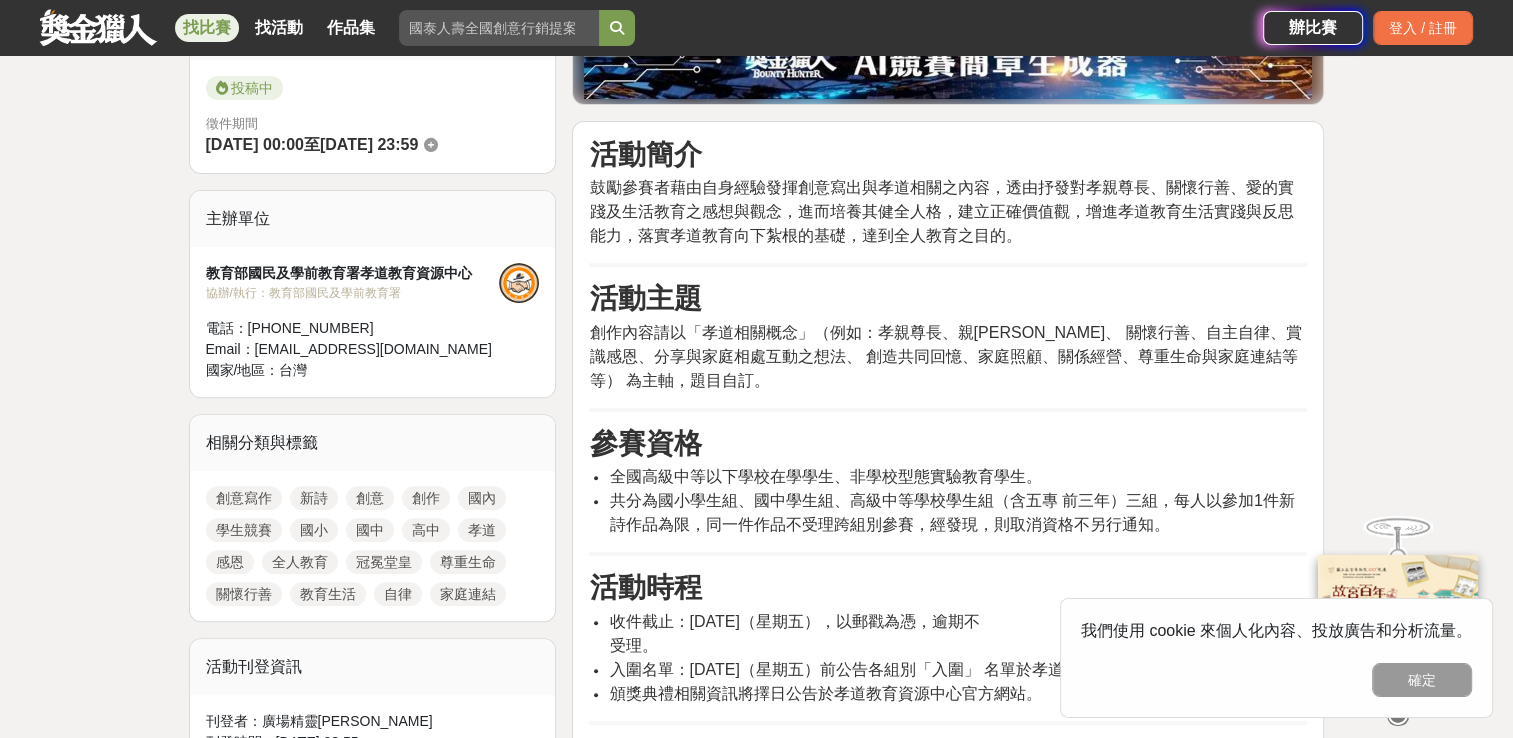 scroll, scrollTop: 600, scrollLeft: 0, axis: vertical 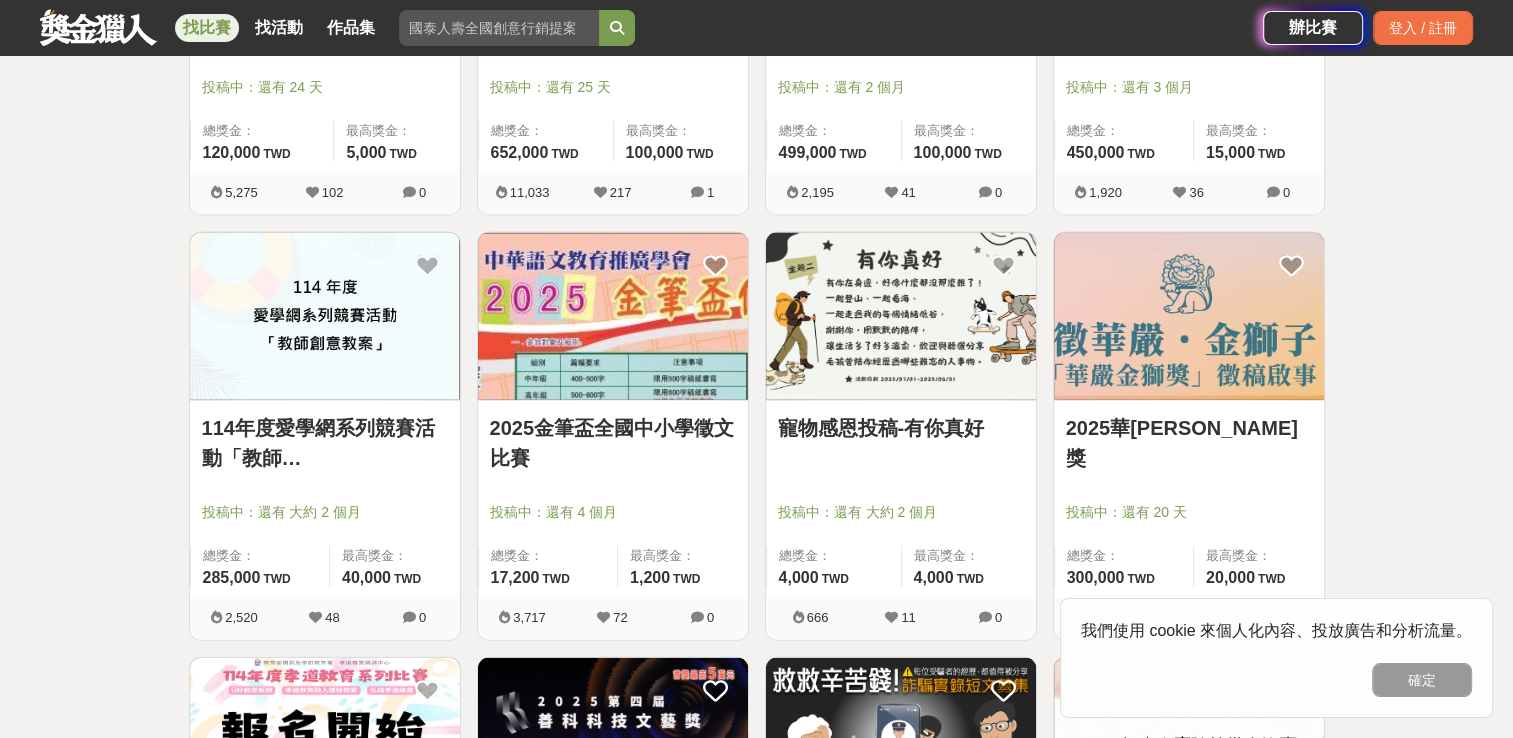 click at bounding box center (901, 316) 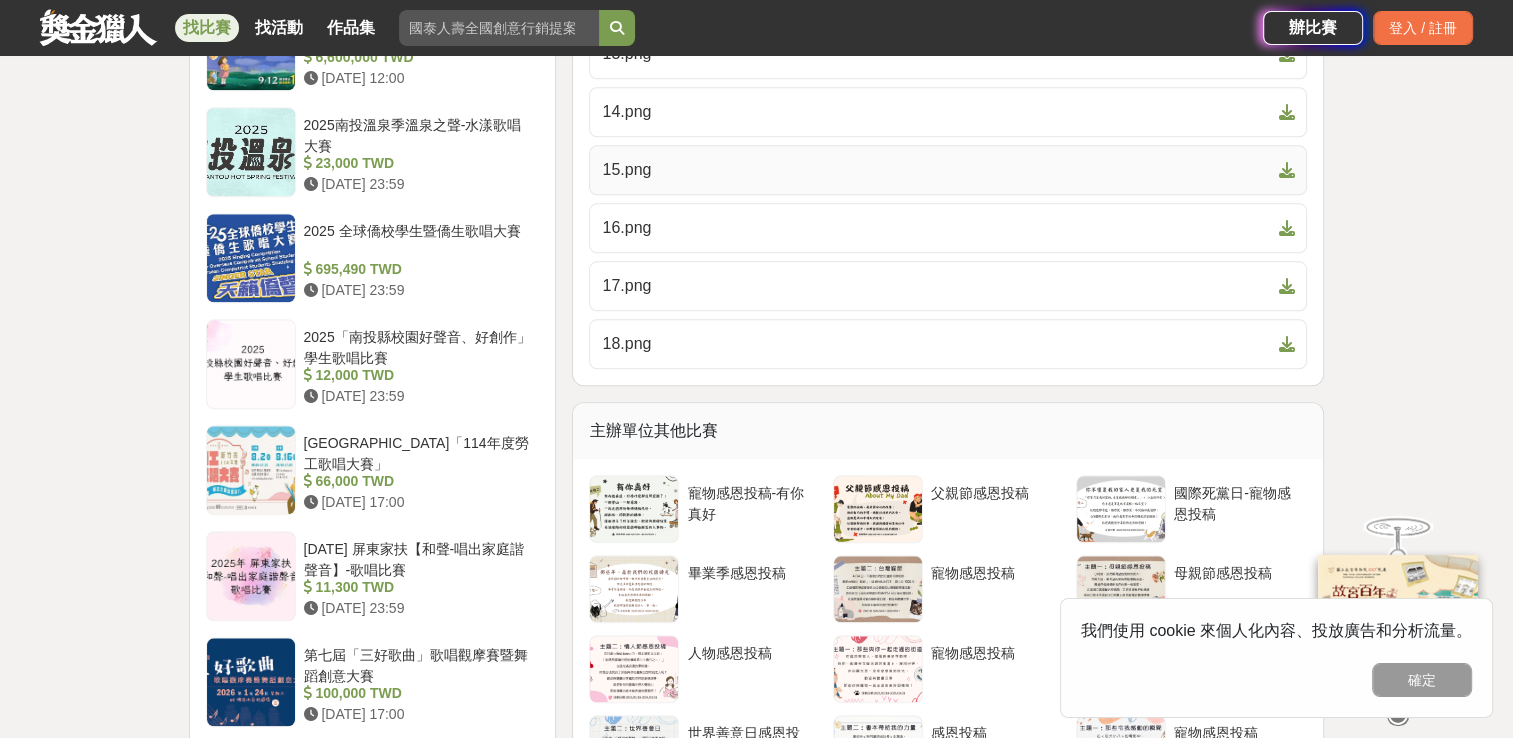 scroll, scrollTop: 2300, scrollLeft: 0, axis: vertical 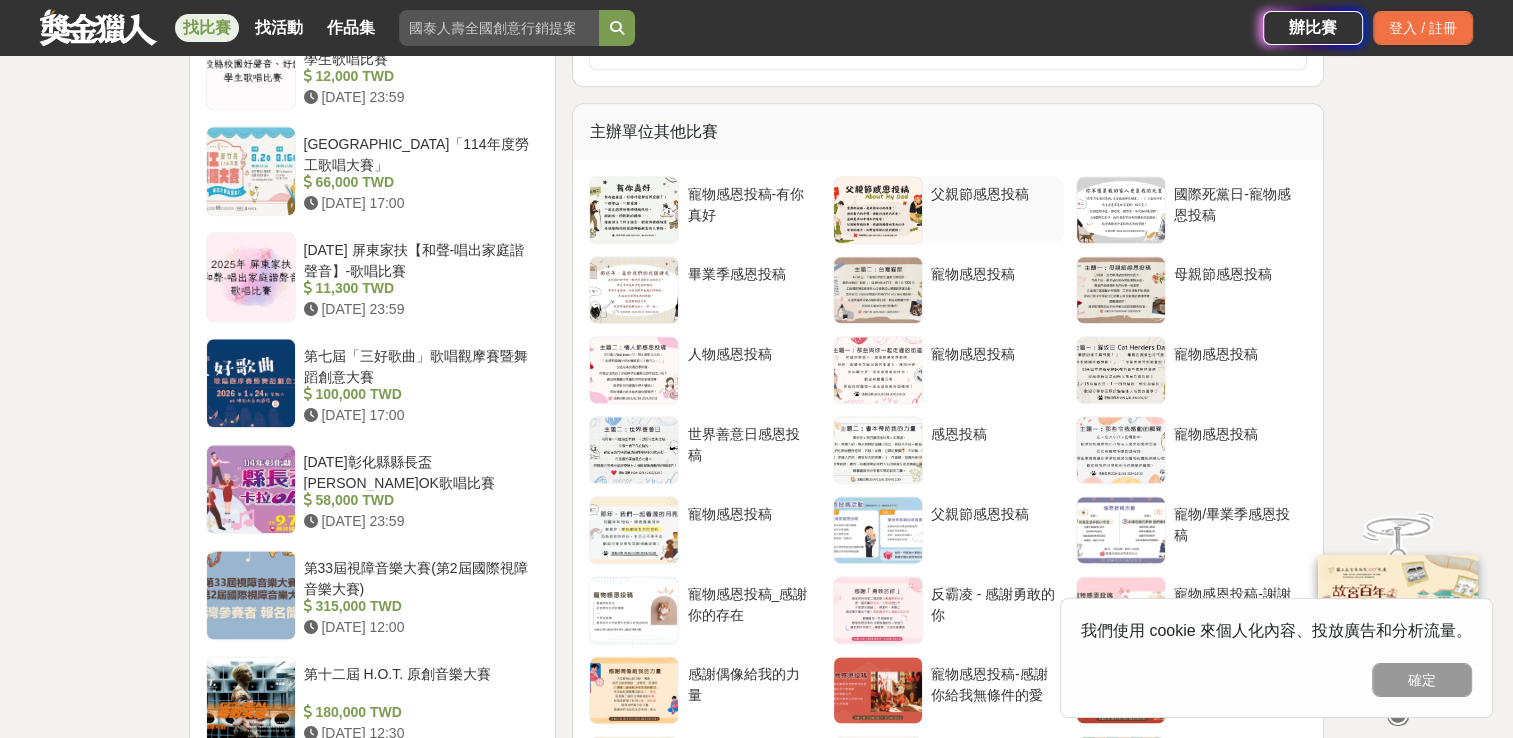 click at bounding box center [878, 210] 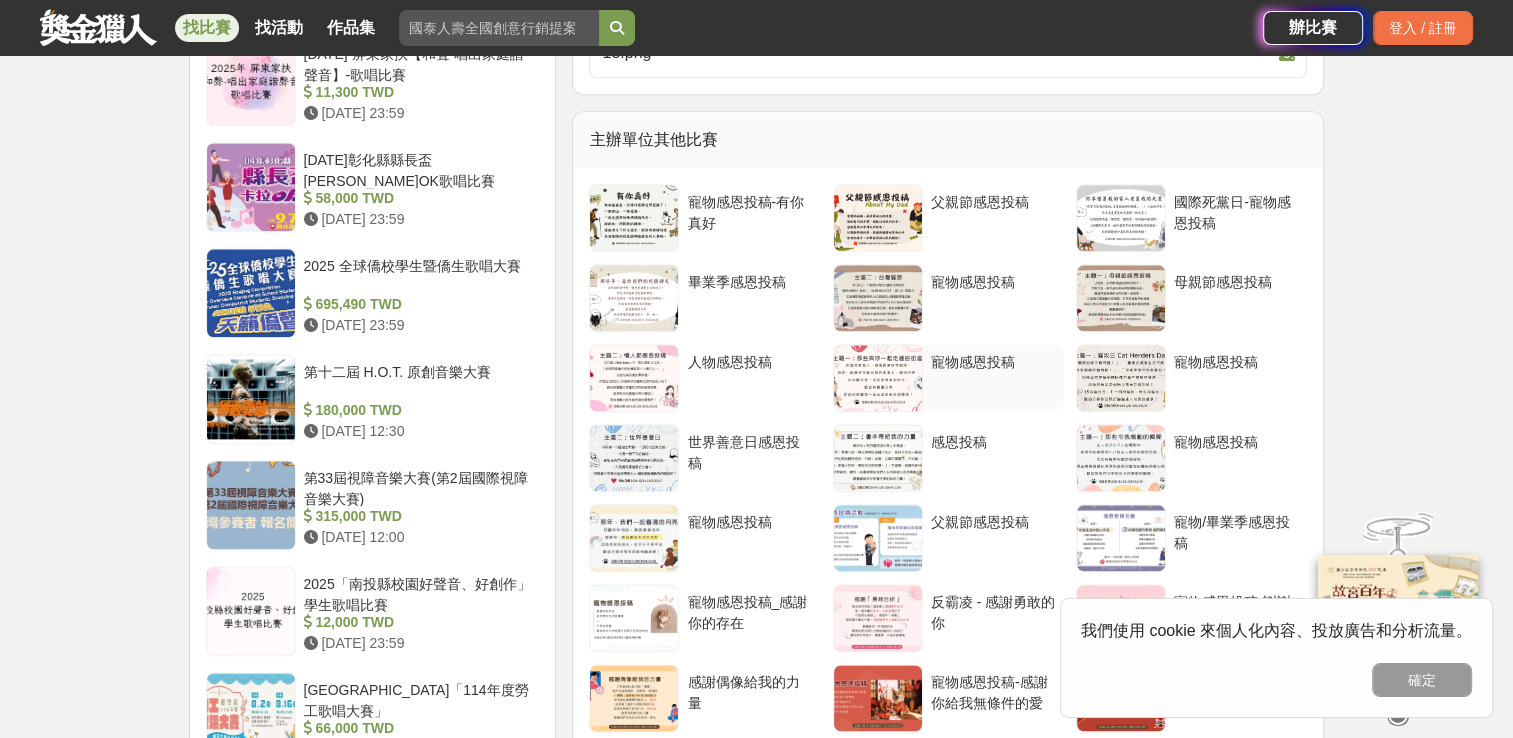 scroll, scrollTop: 2400, scrollLeft: 0, axis: vertical 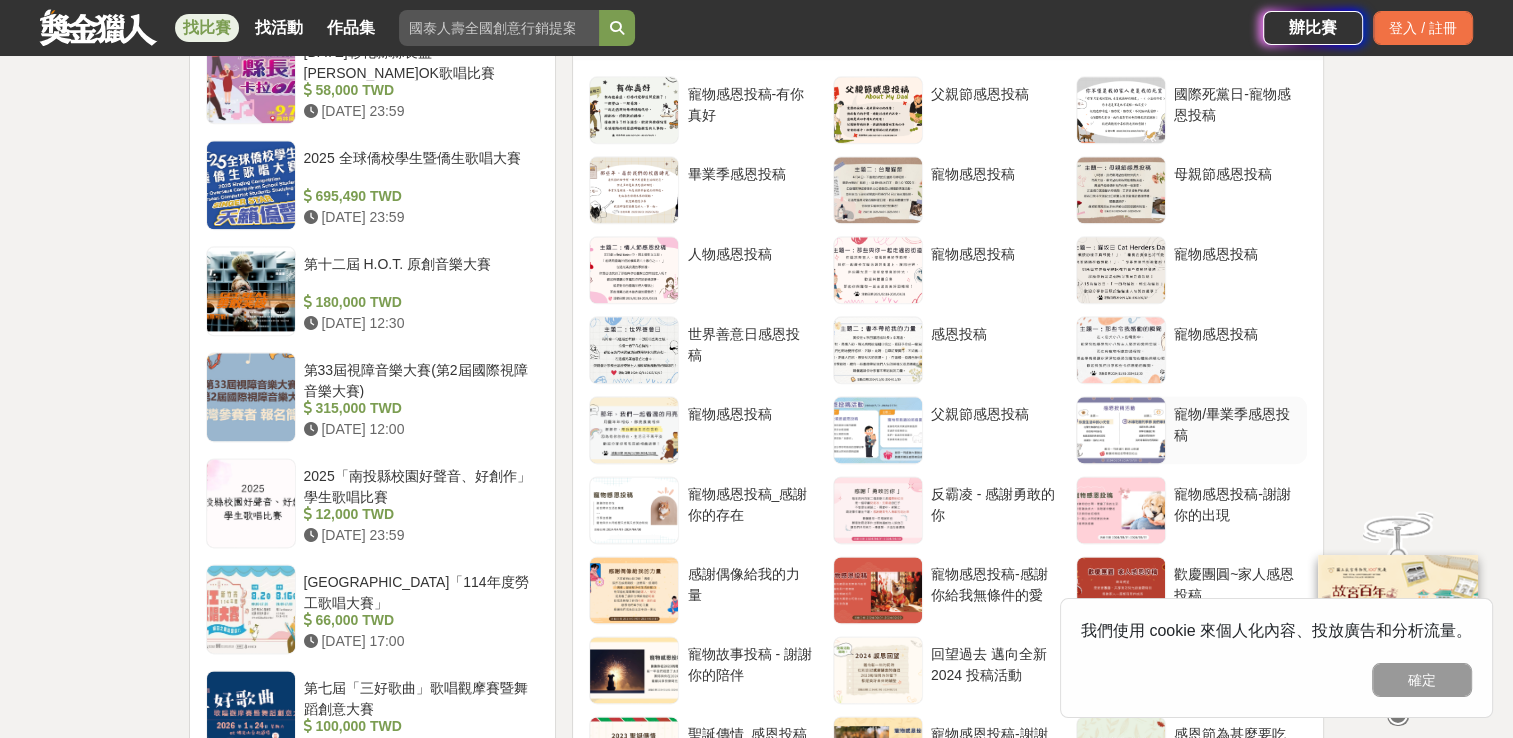 click at bounding box center (1121, 430) 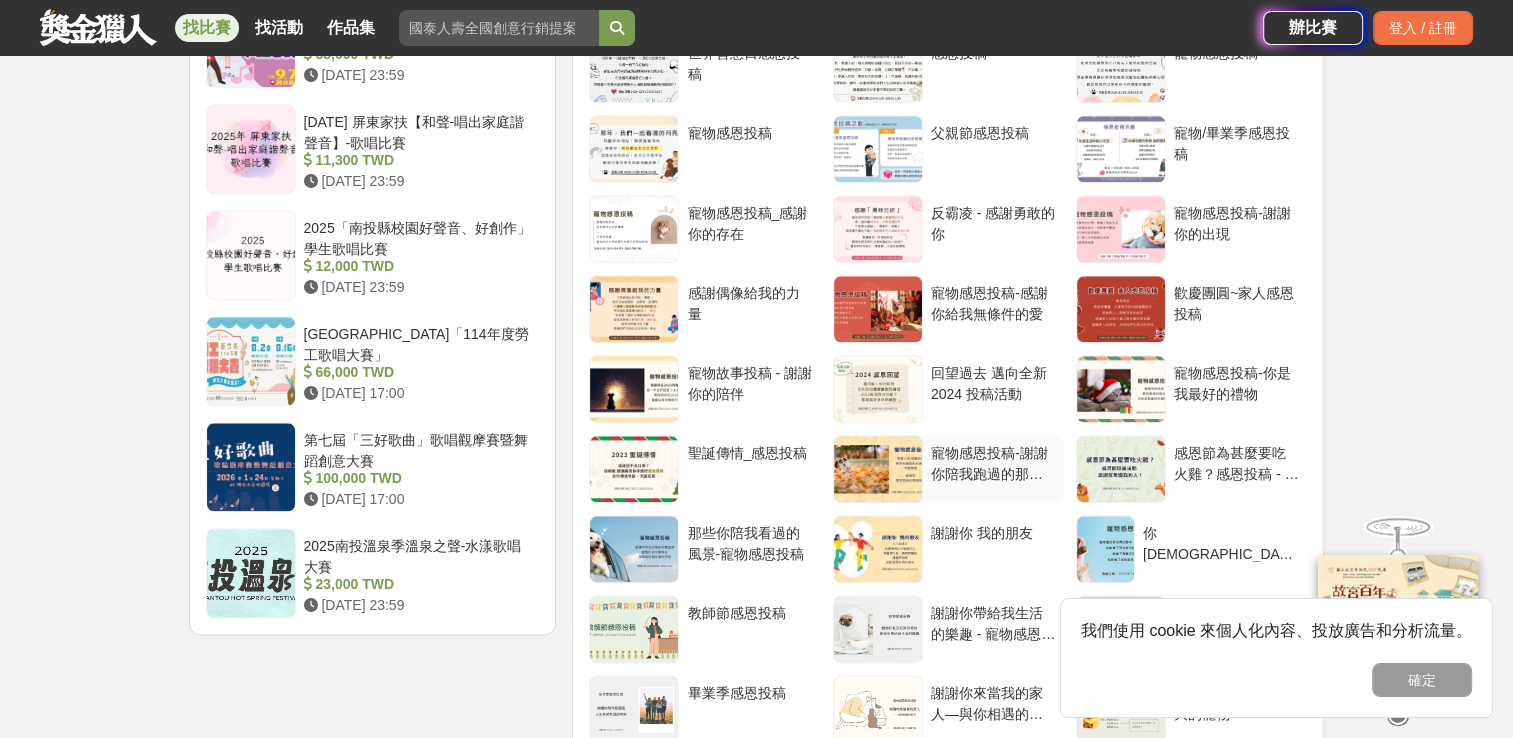 scroll, scrollTop: 2500, scrollLeft: 0, axis: vertical 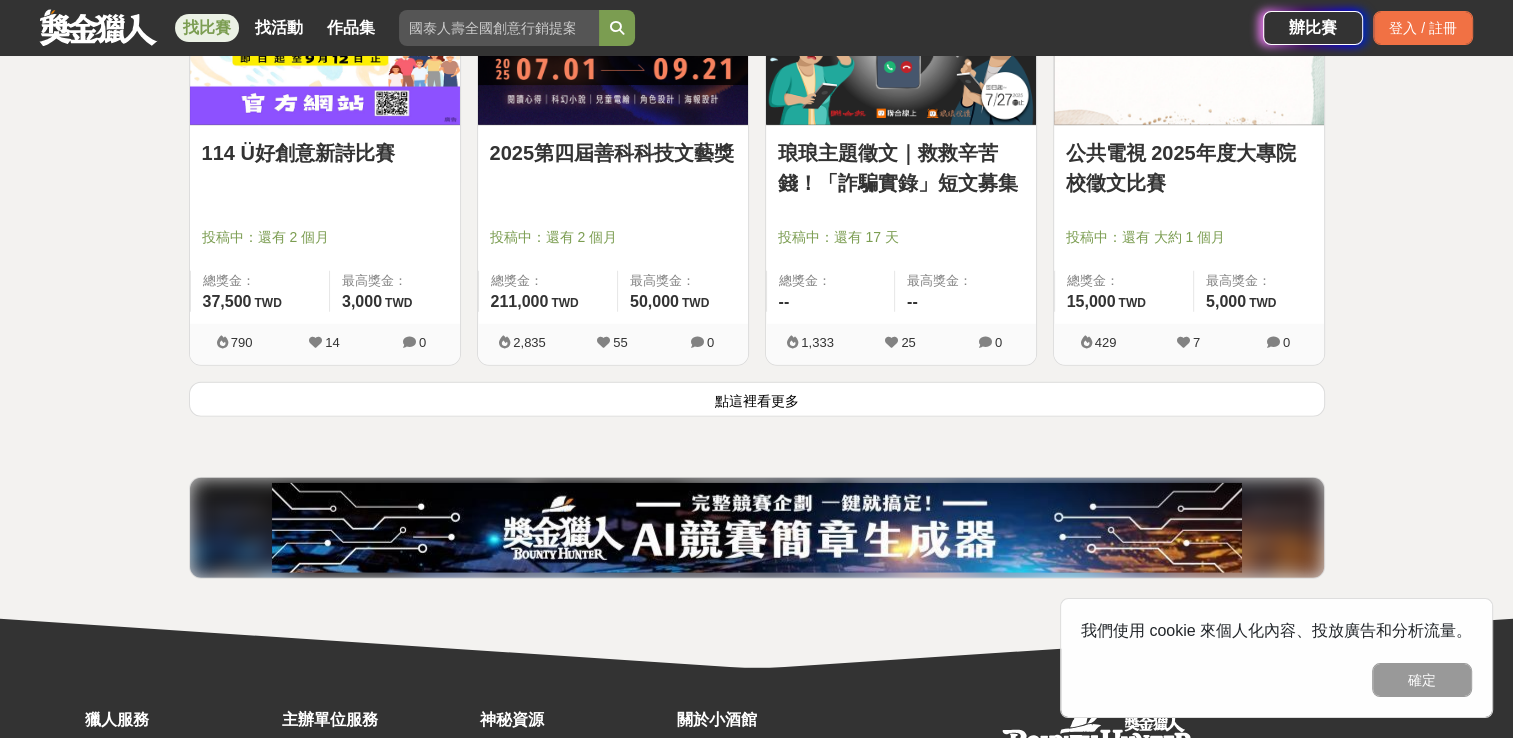 click on "點這裡看更多" at bounding box center (757, 399) 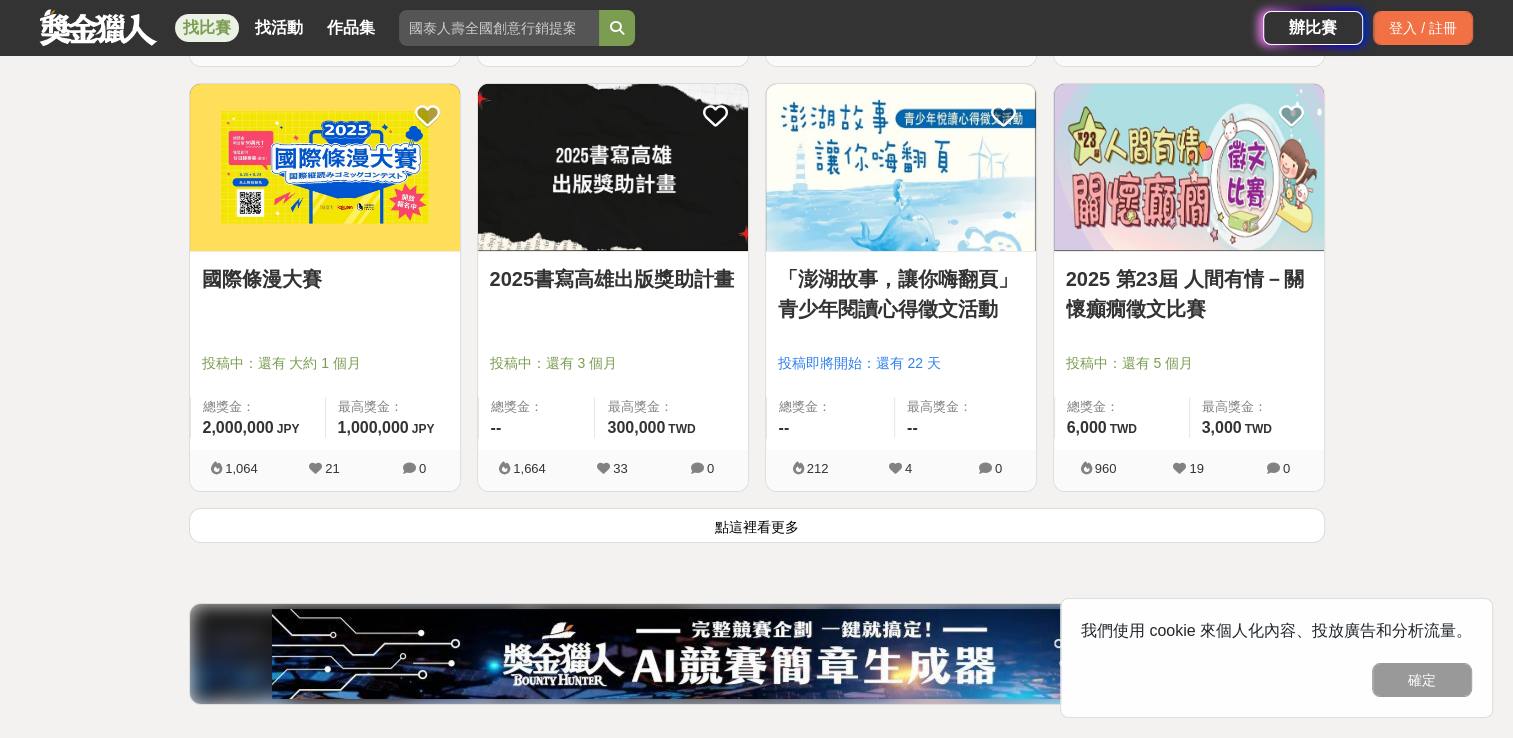 scroll, scrollTop: 7651, scrollLeft: 0, axis: vertical 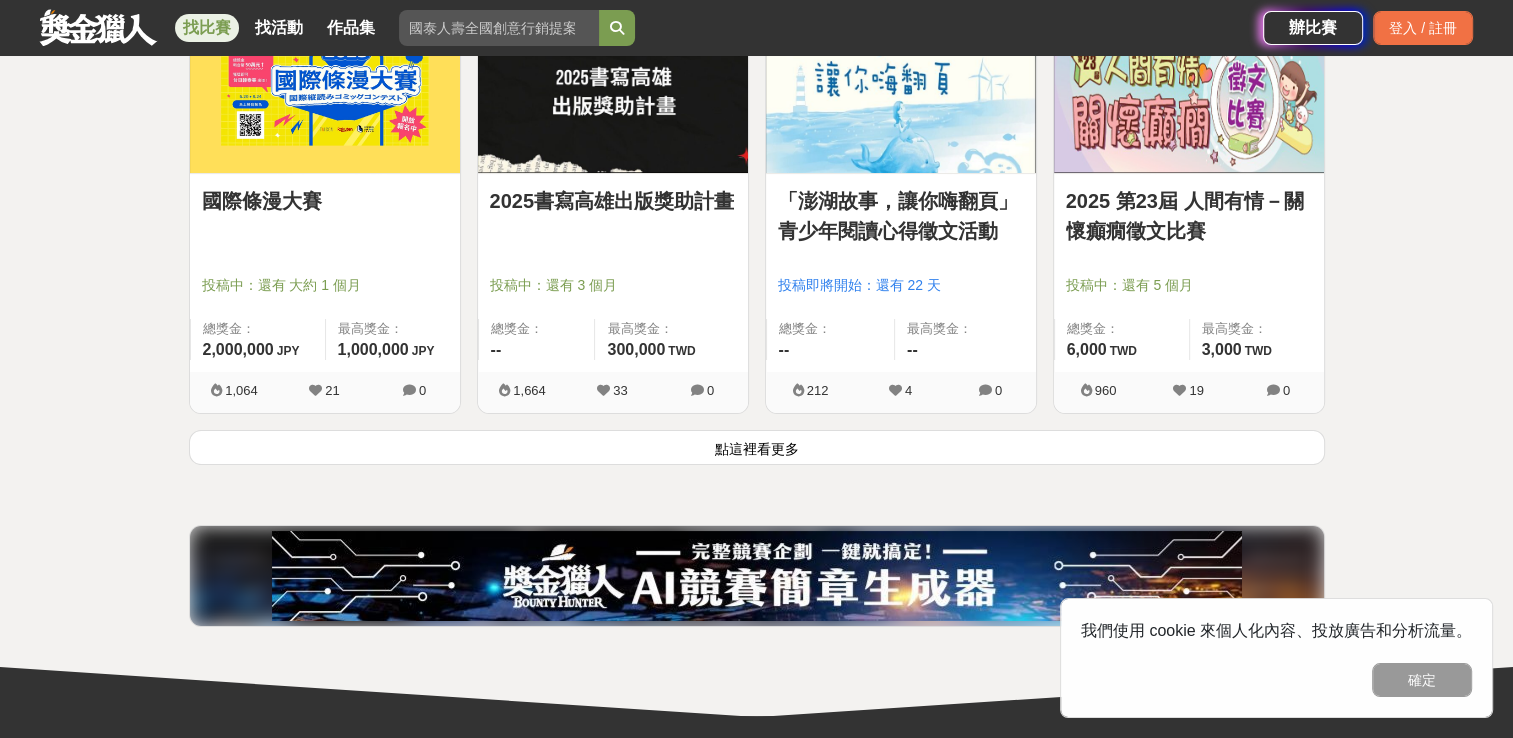click on "點這裡看更多" at bounding box center [757, 447] 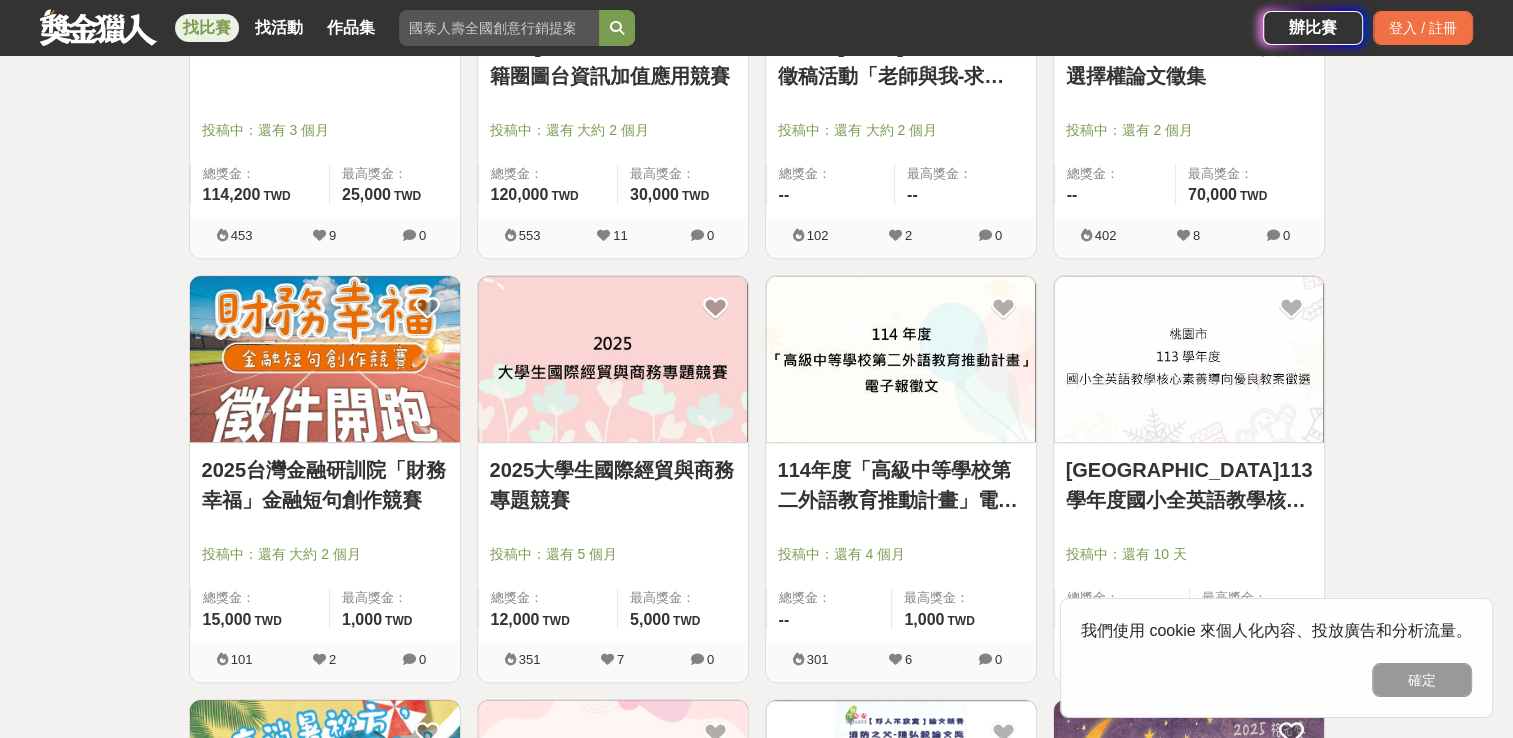 scroll, scrollTop: 8651, scrollLeft: 0, axis: vertical 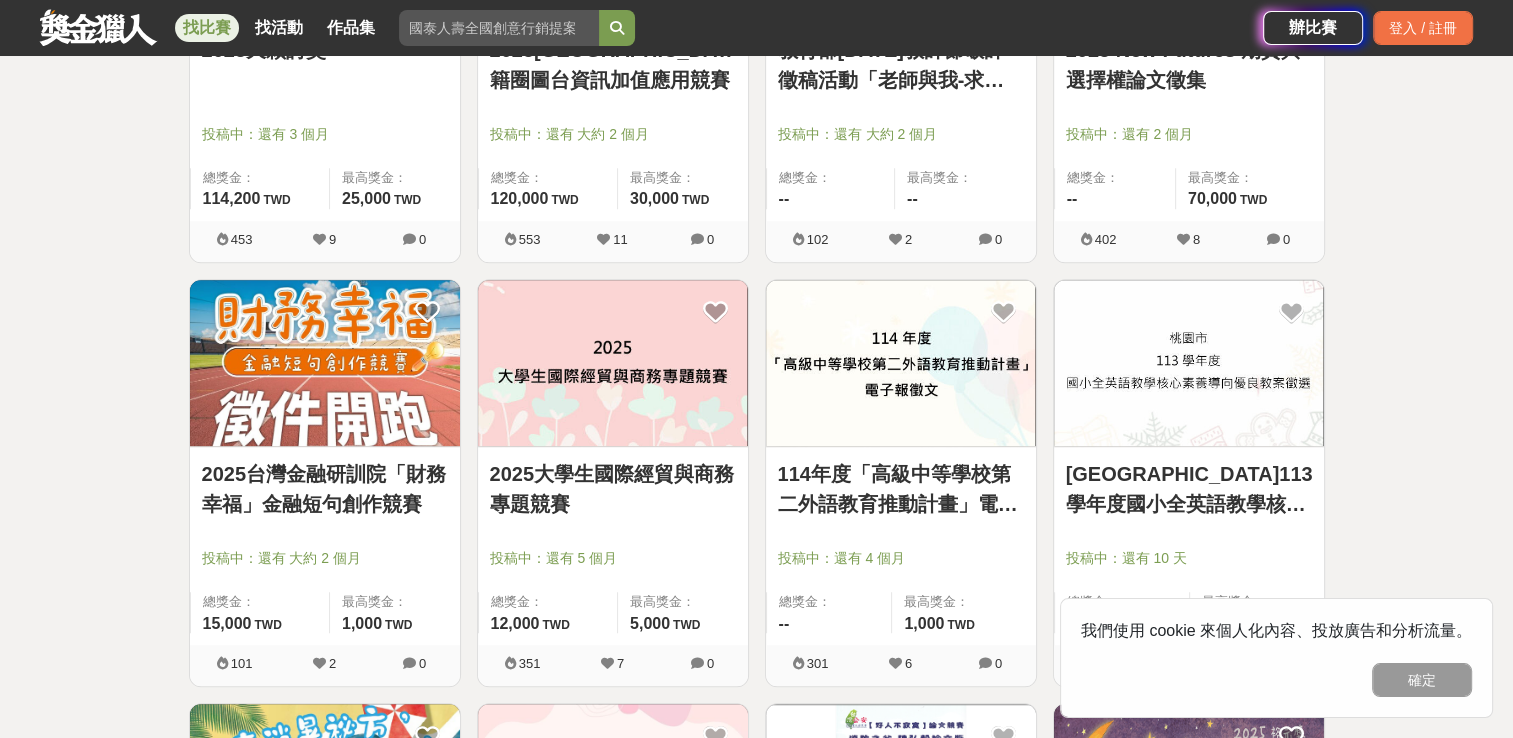click on "找比賽" at bounding box center (207, 28) 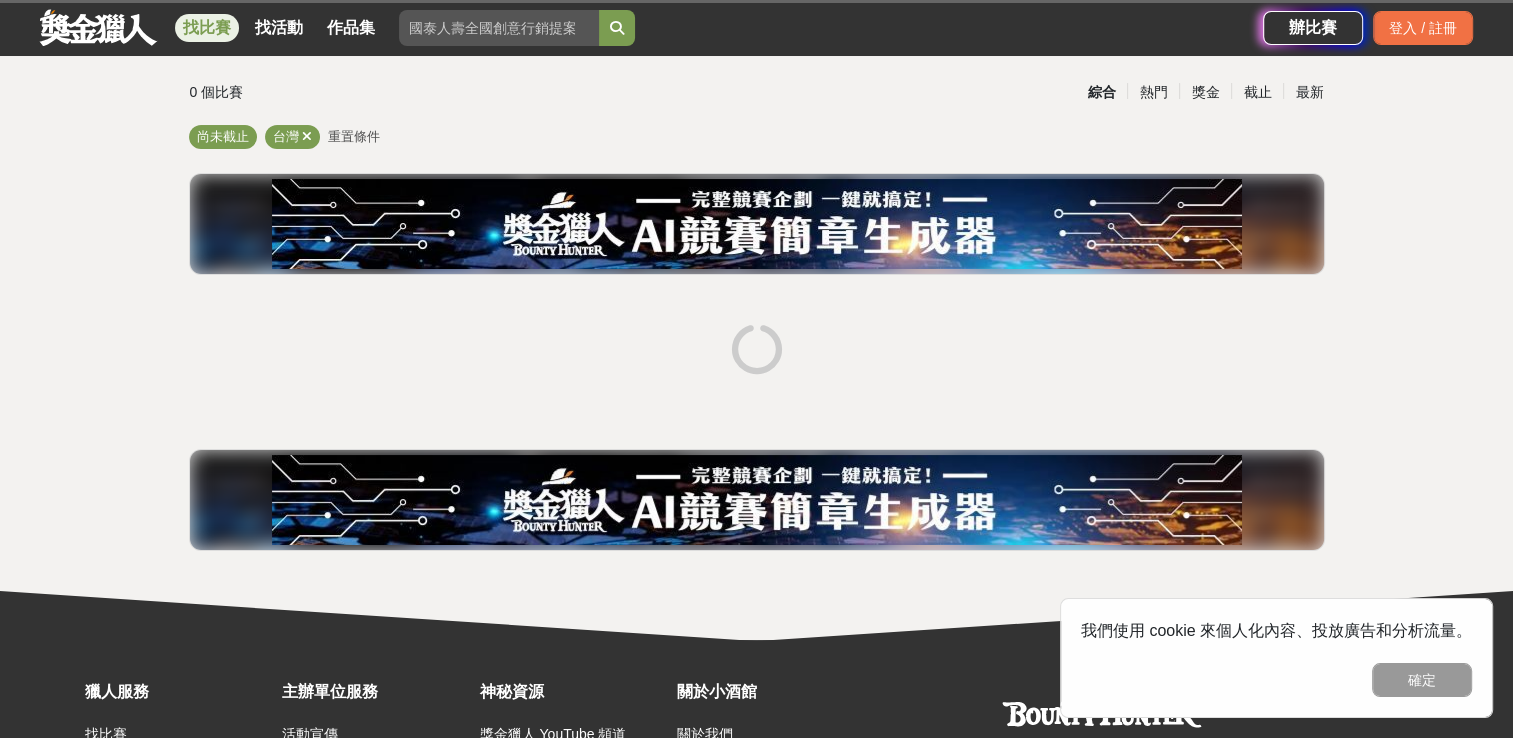 scroll, scrollTop: 4, scrollLeft: 0, axis: vertical 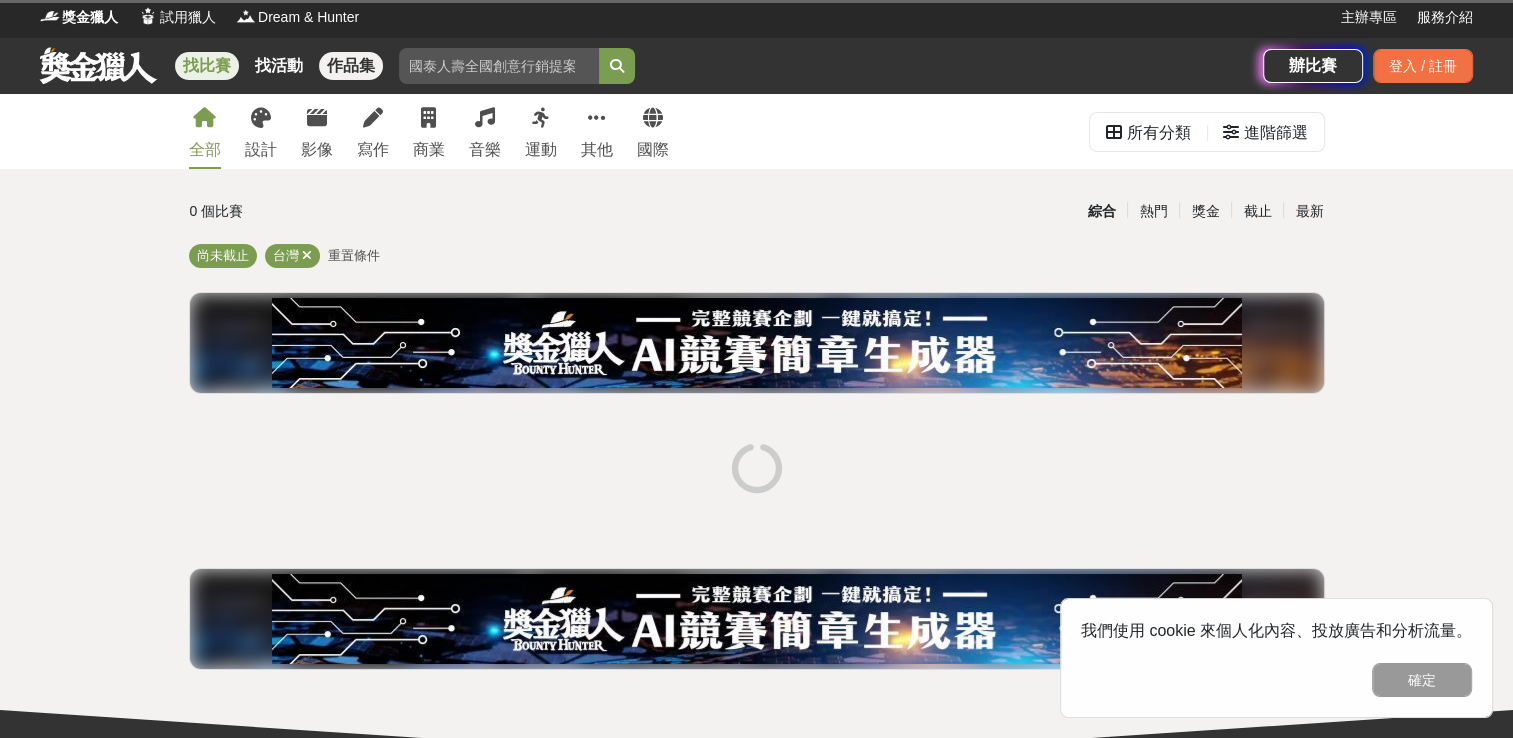 click on "作品集" at bounding box center (351, 66) 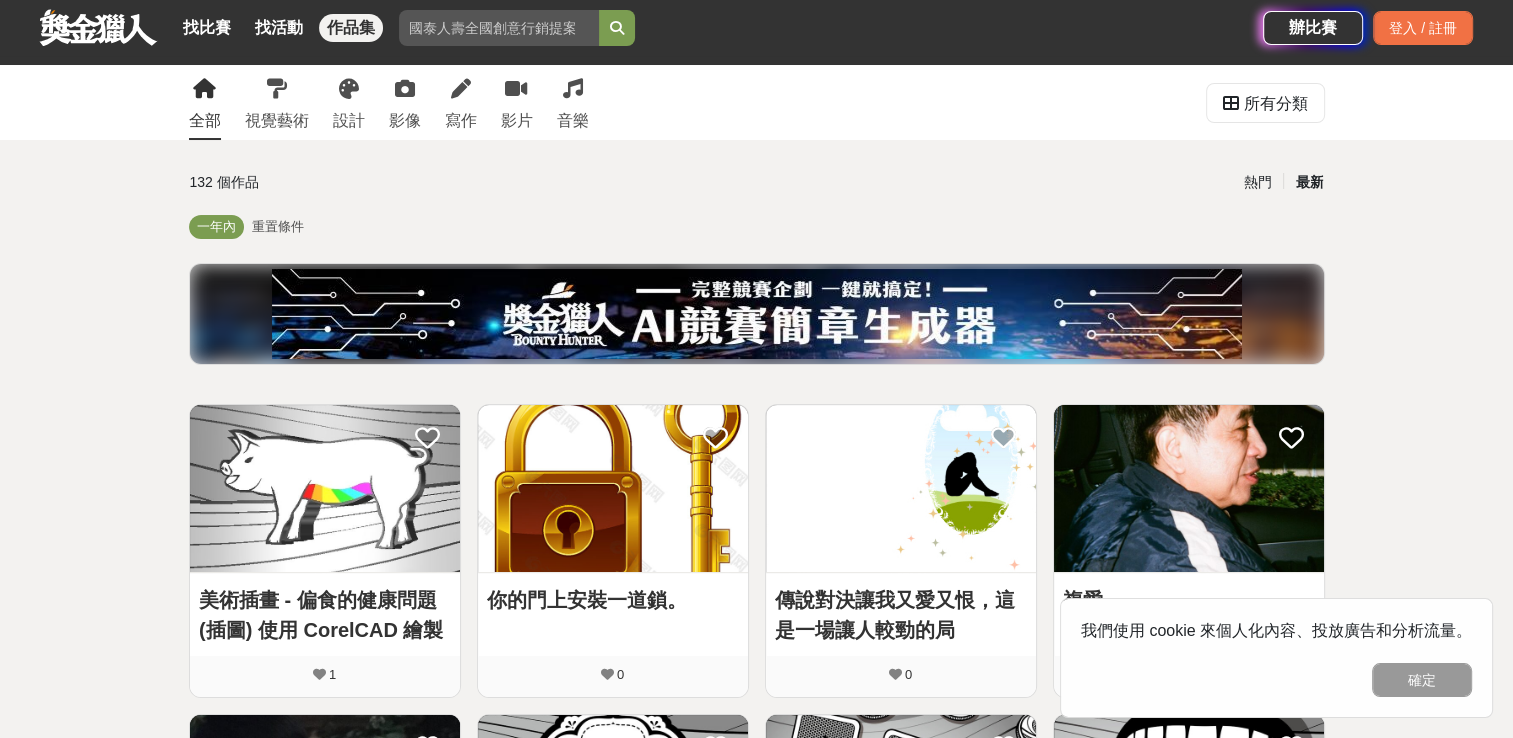 scroll, scrollTop: 0, scrollLeft: 0, axis: both 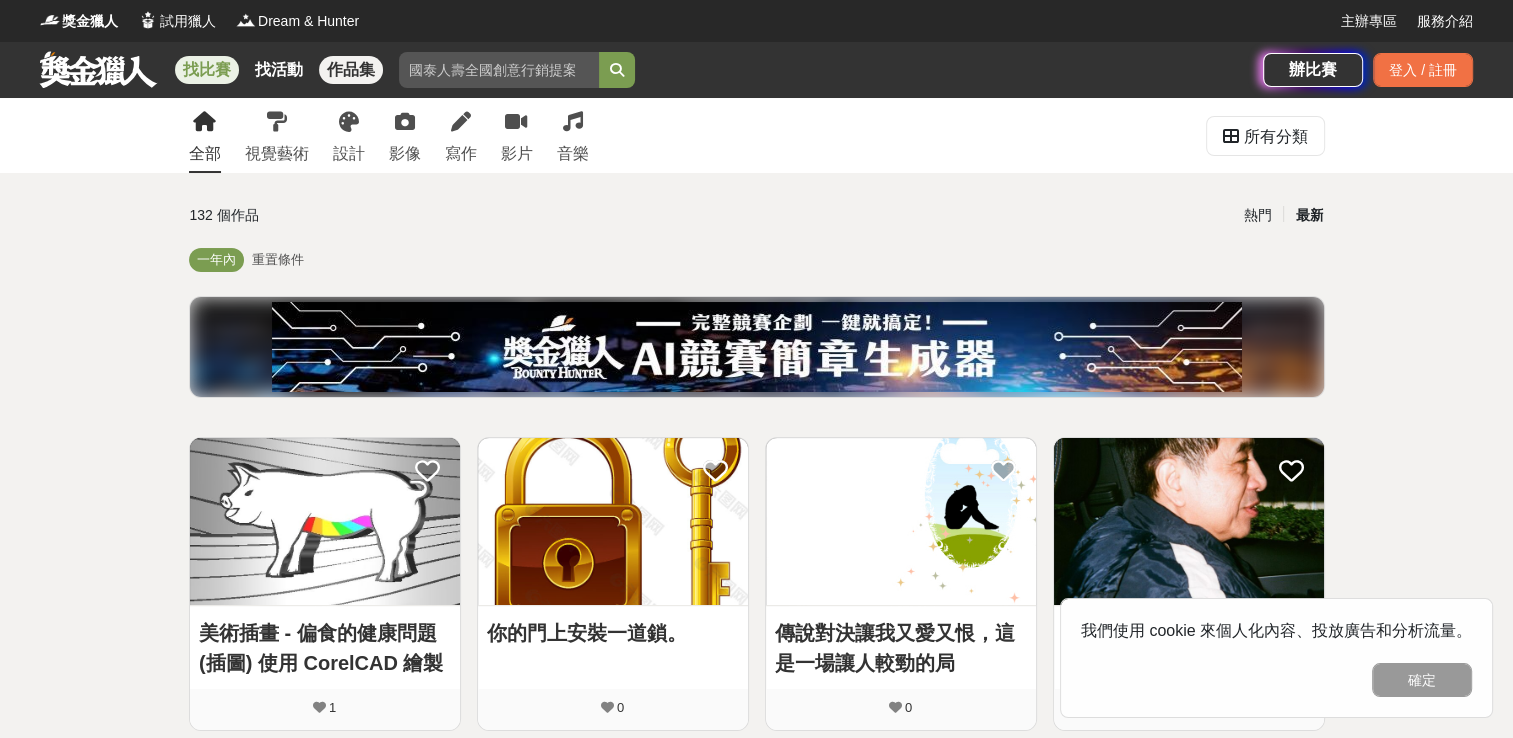 click on "找比賽" at bounding box center (207, 70) 